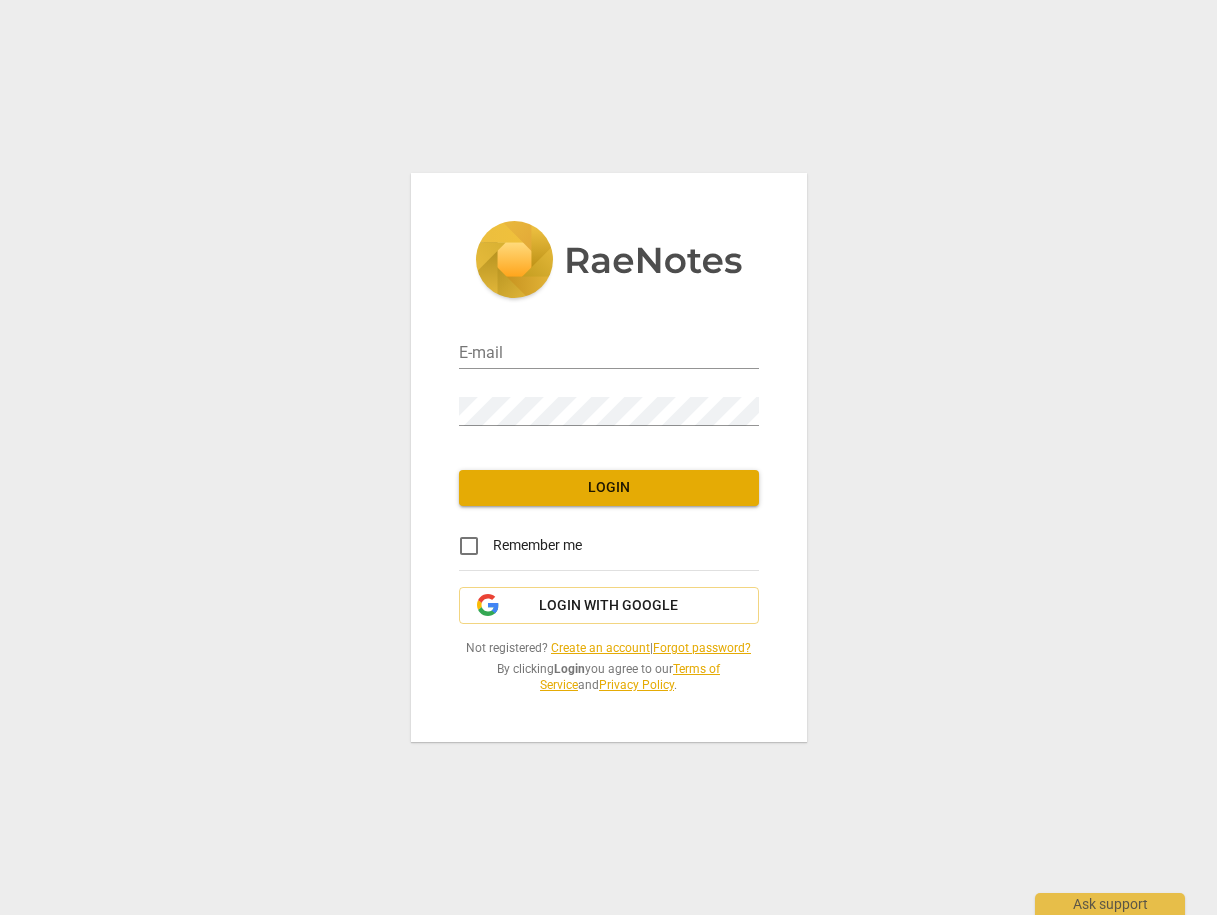 scroll, scrollTop: 0, scrollLeft: 0, axis: both 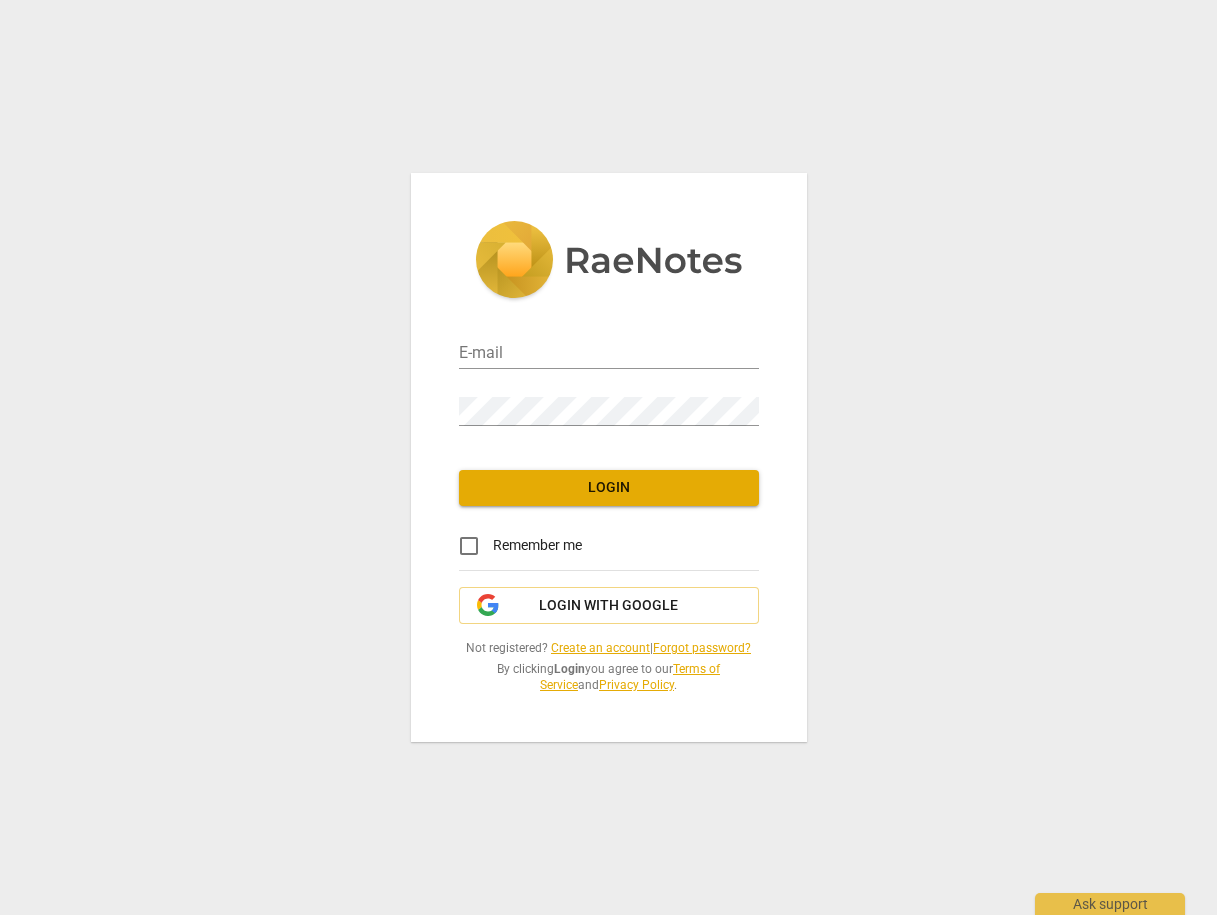 type on "[NAME]@[DOMAIN]" 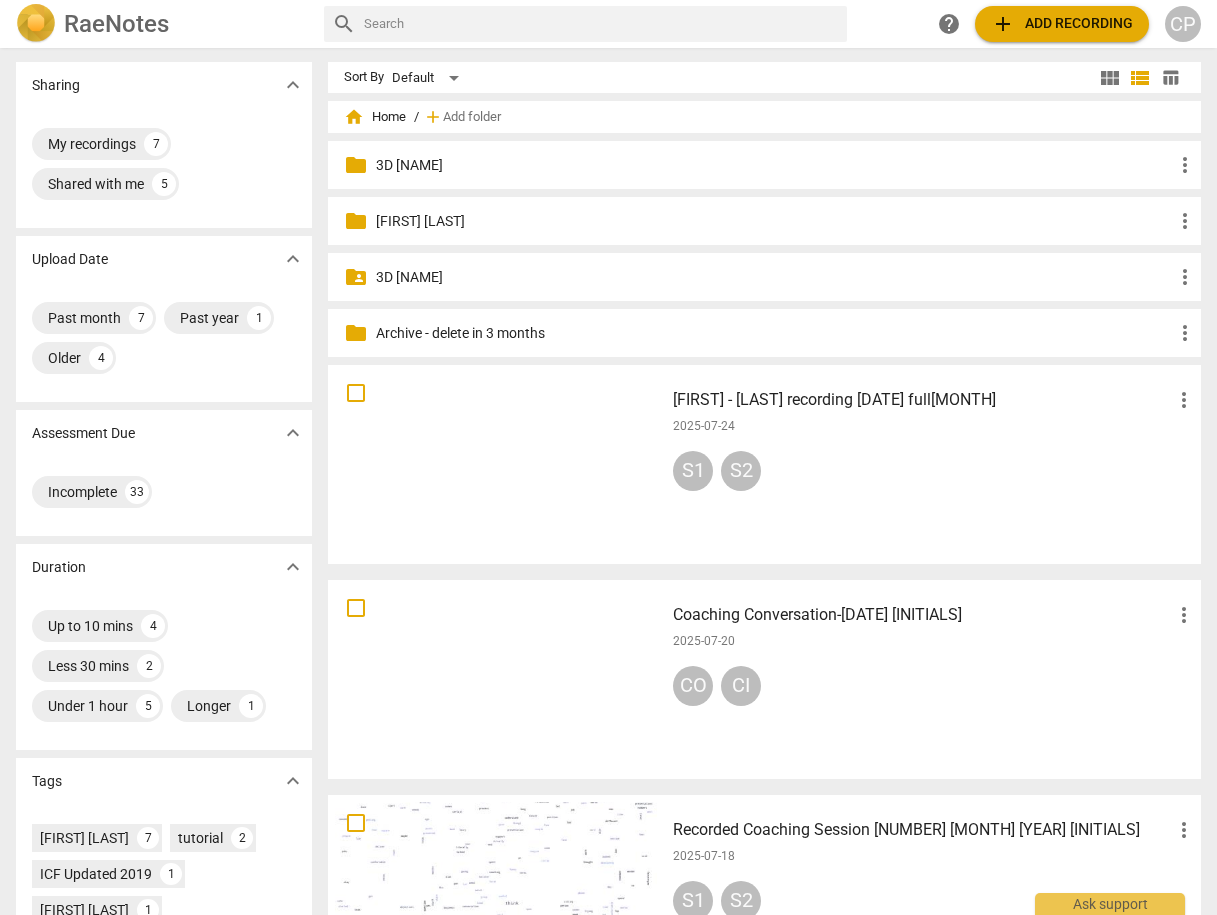 scroll, scrollTop: 0, scrollLeft: 0, axis: both 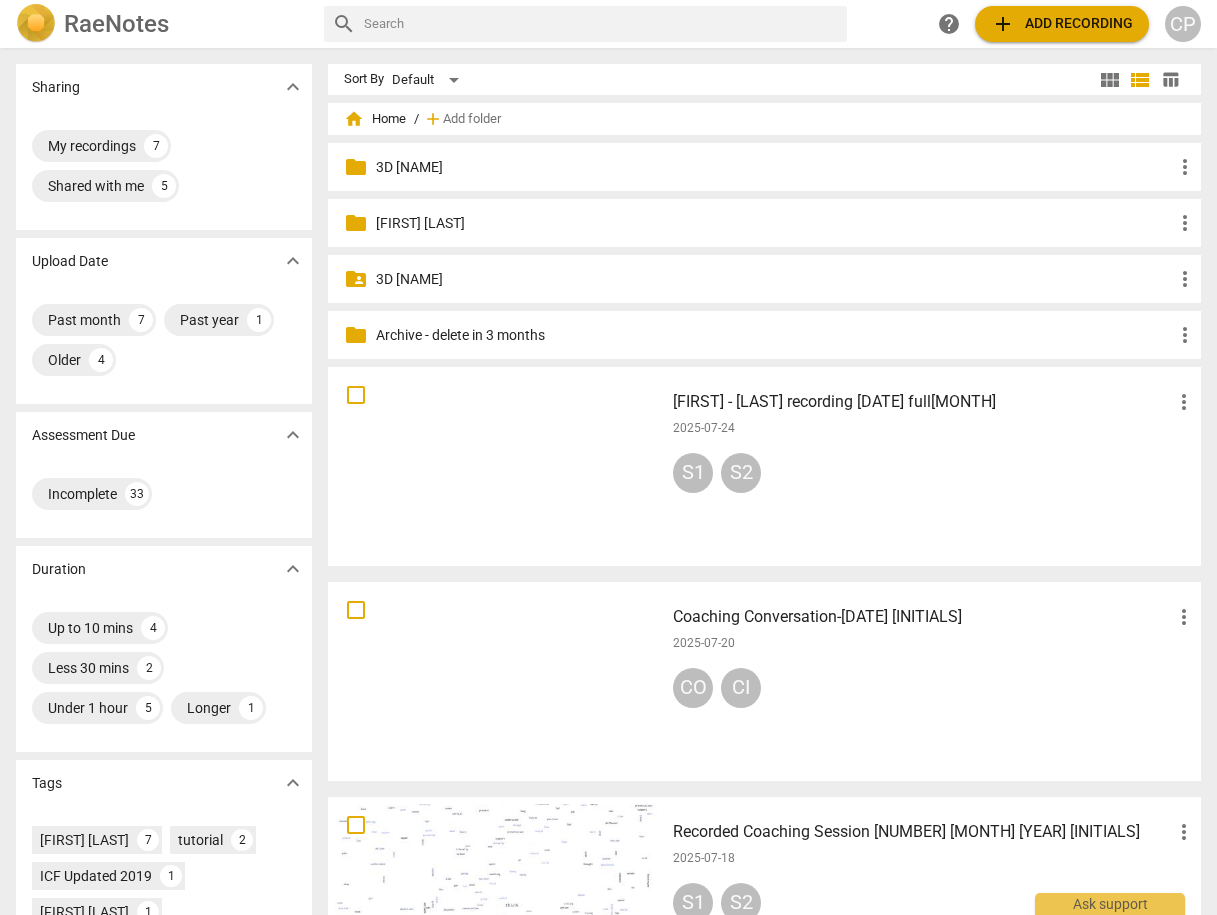 click on "3D [NAME]" at bounding box center [774, 167] 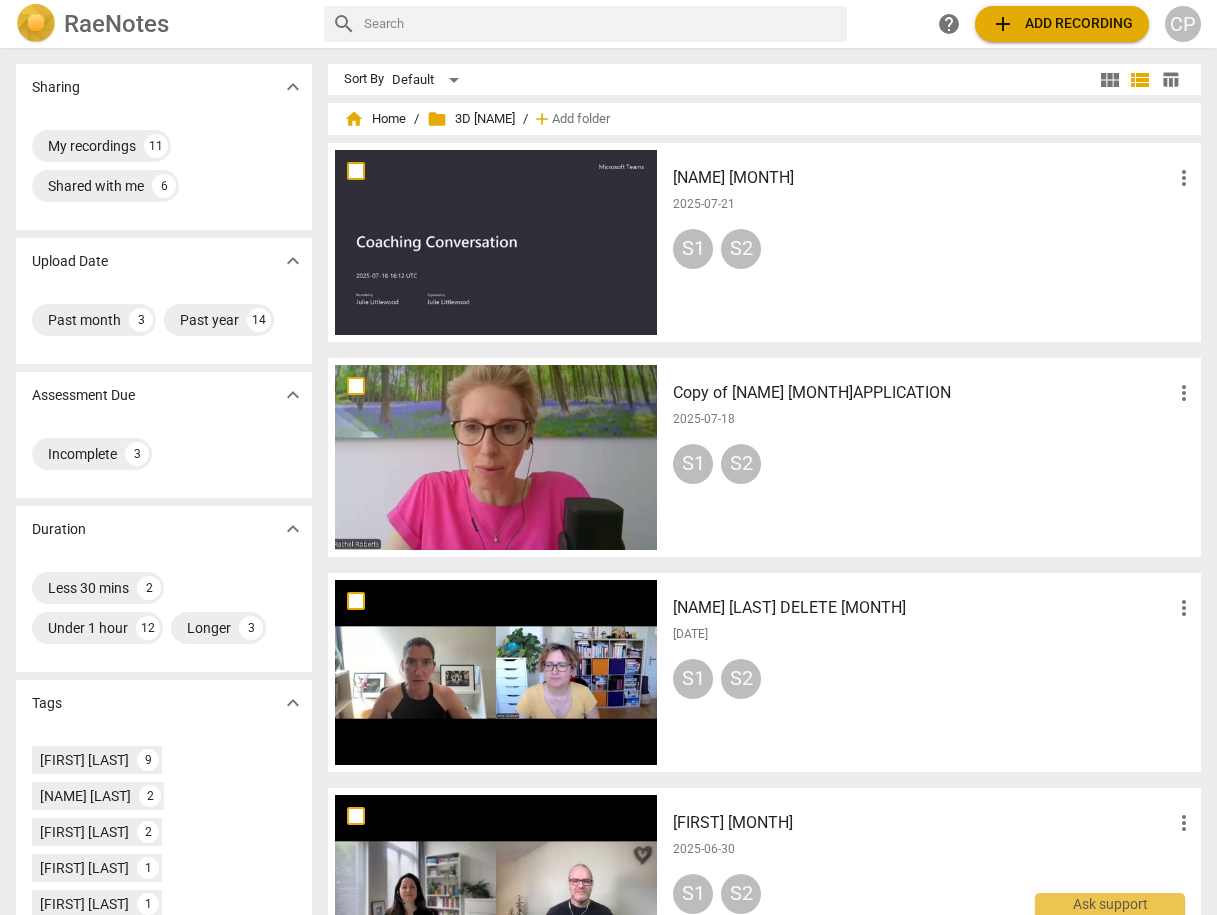 click on "Julie 28 July" at bounding box center (922, 178) 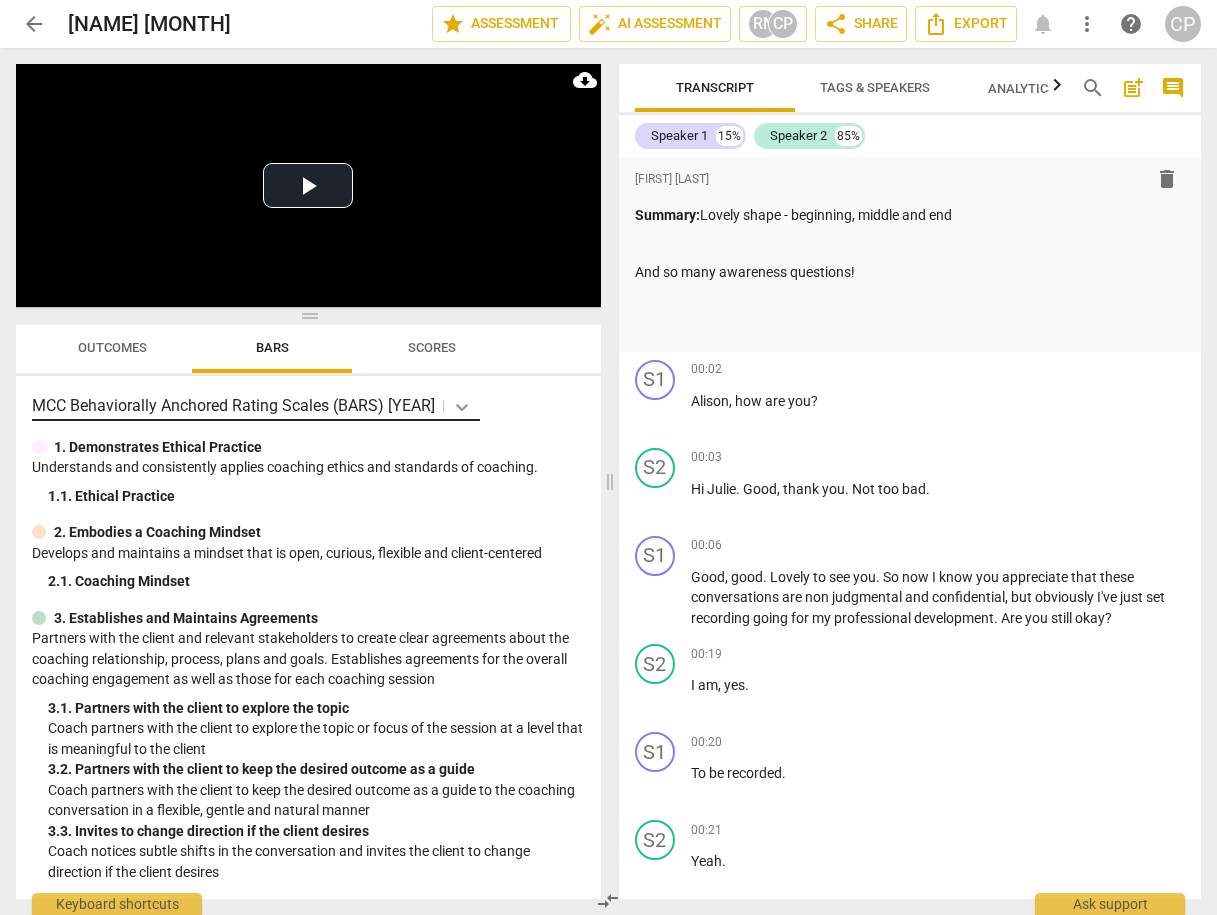 click 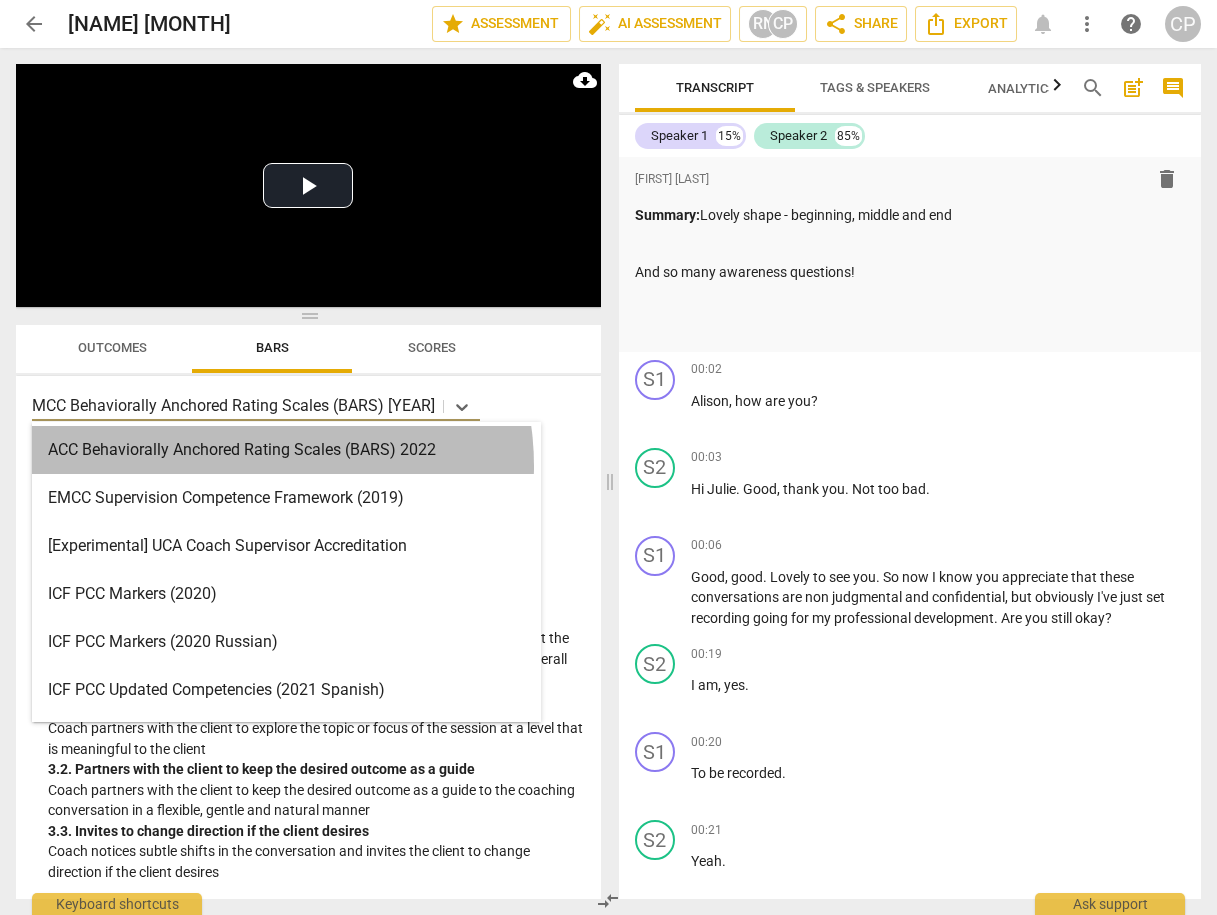 click on "ACC Behaviorally Anchored Rating Scales (BARS) 2022" at bounding box center (286, 450) 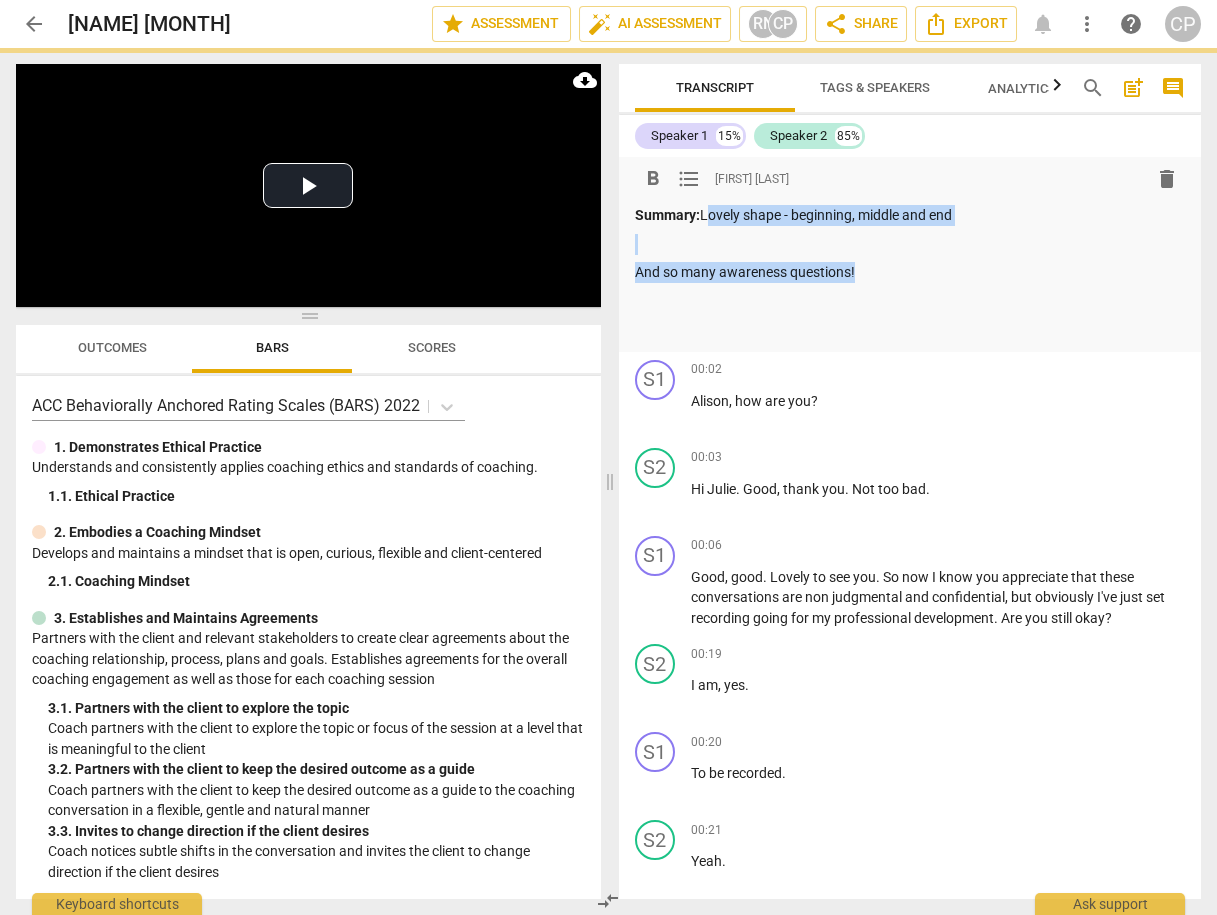 drag, startPoint x: 865, startPoint y: 276, endPoint x: 683, endPoint y: 258, distance: 182.88794 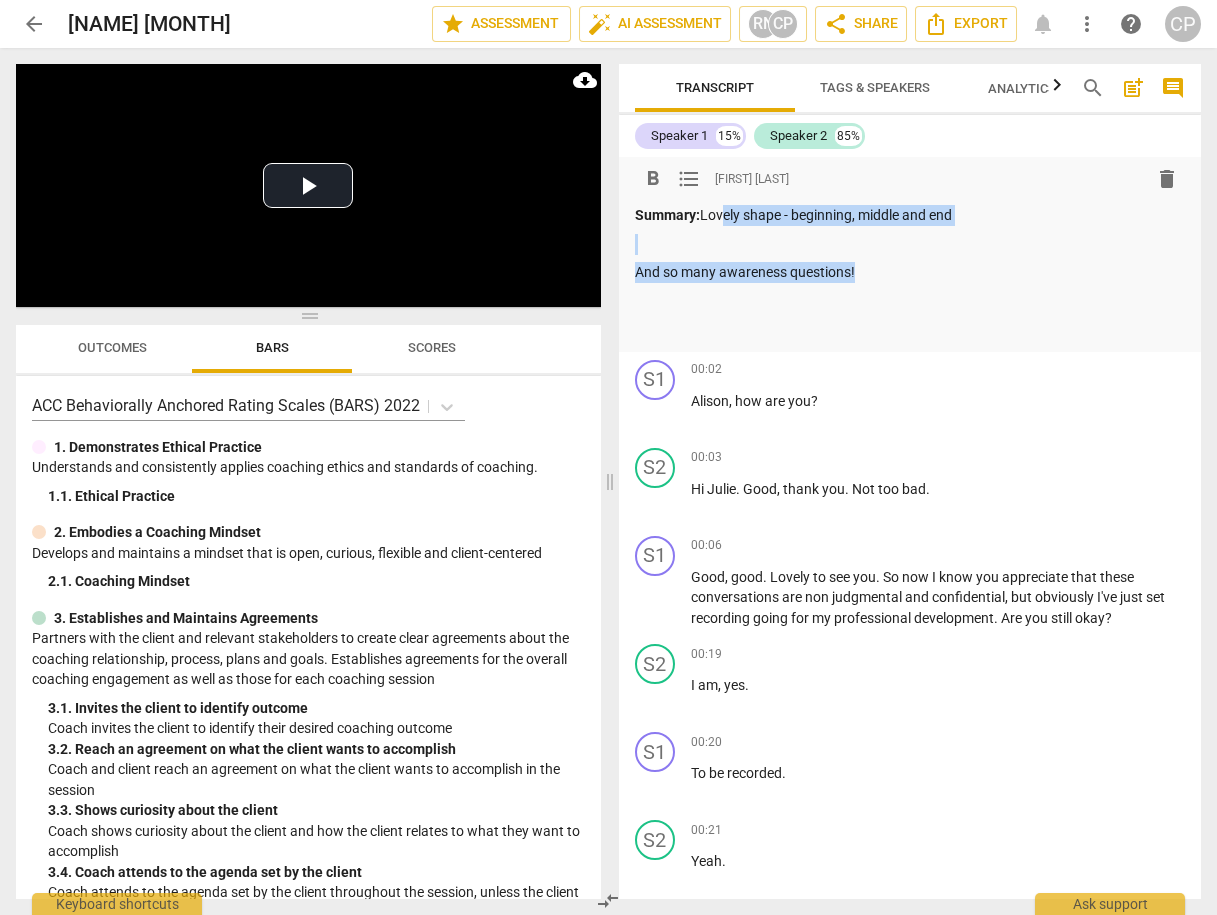 copy on "ovely shape - beginning, middle and end And so many awareness questions!" 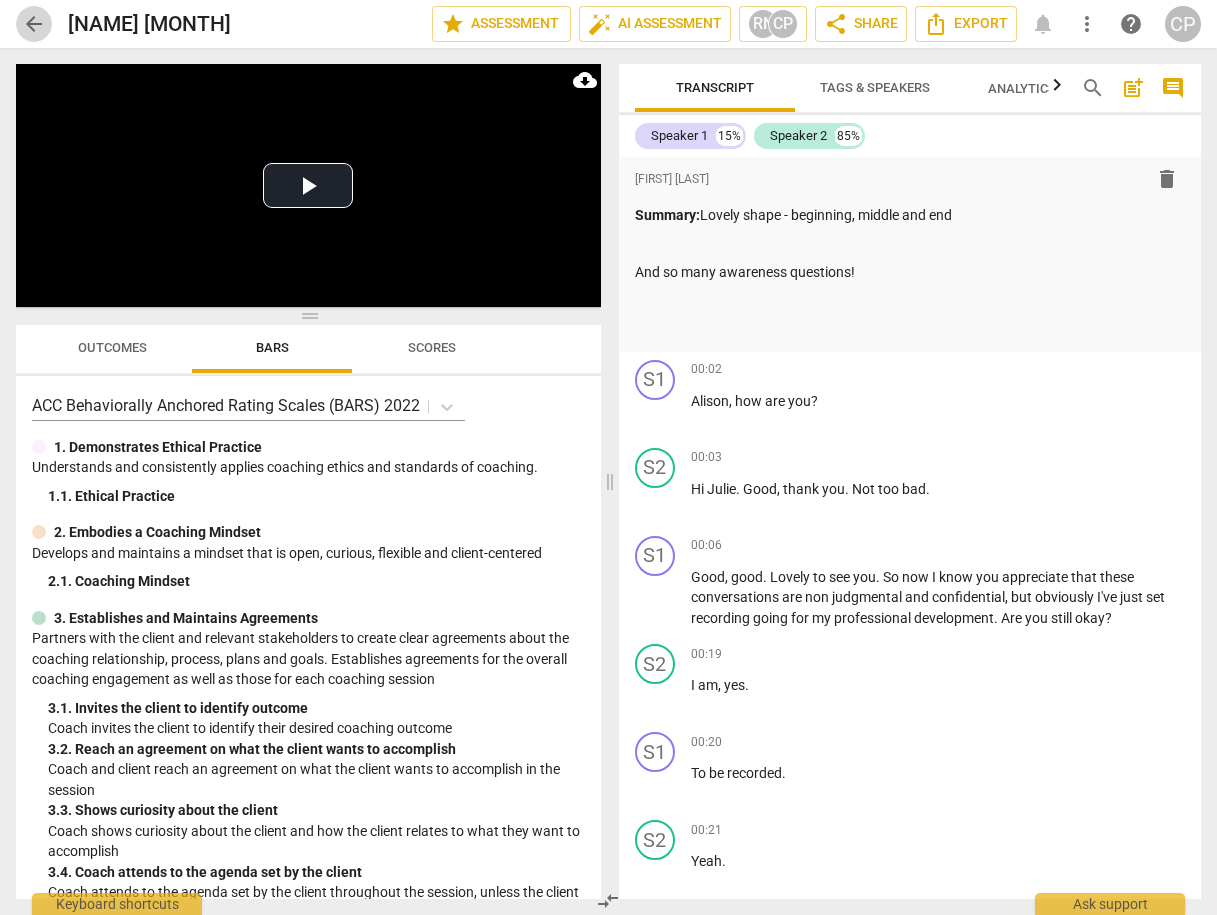 click on "arrow_back" at bounding box center (34, 24) 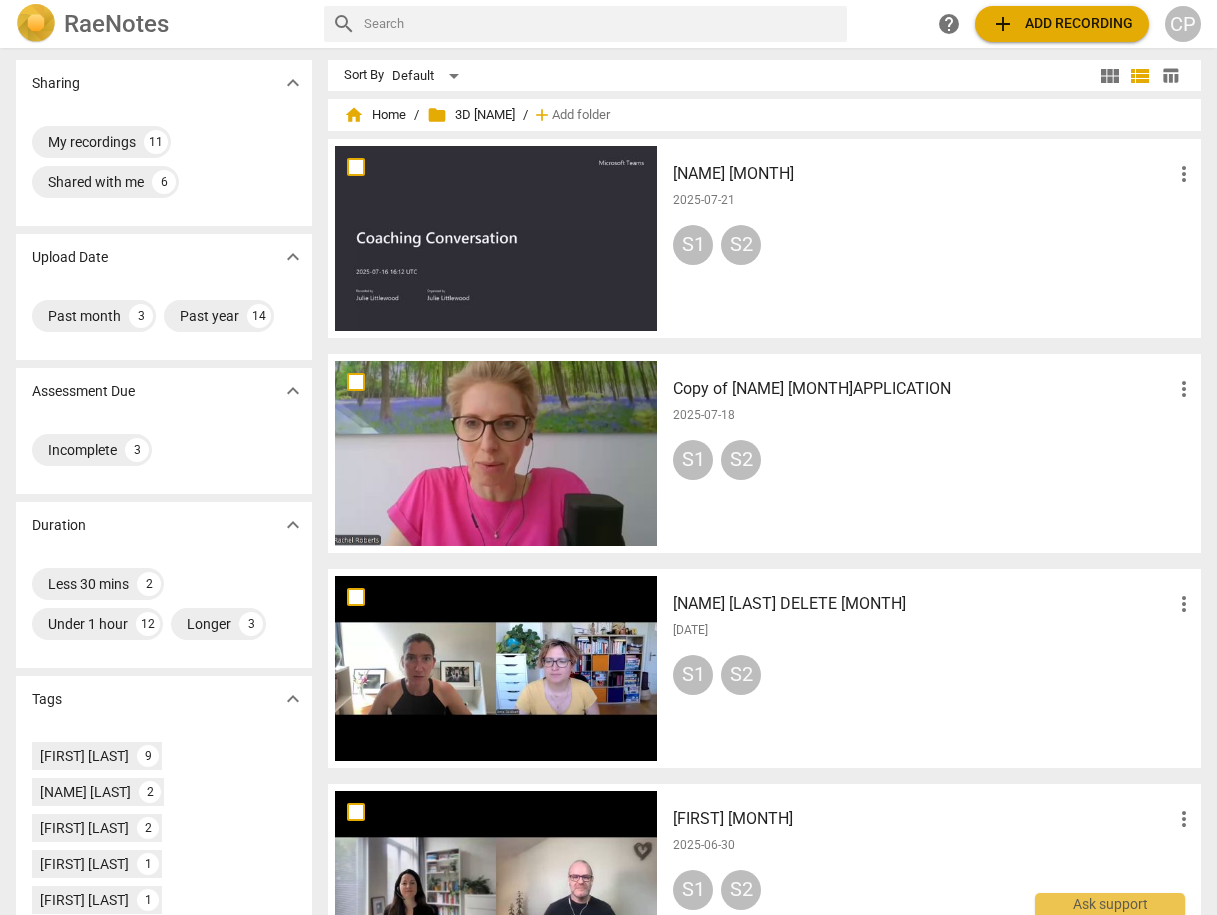 scroll, scrollTop: 0, scrollLeft: 0, axis: both 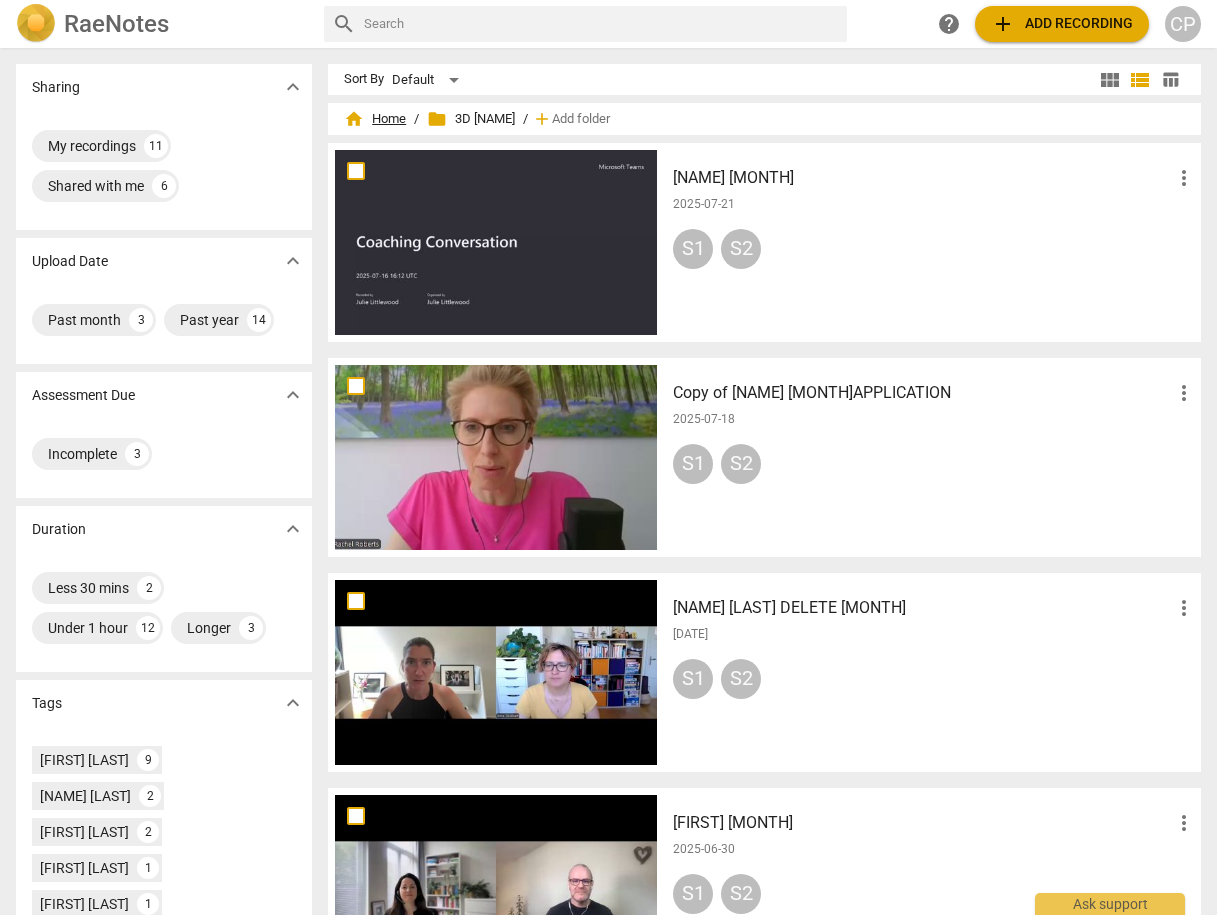 click on "home Home" at bounding box center [375, 119] 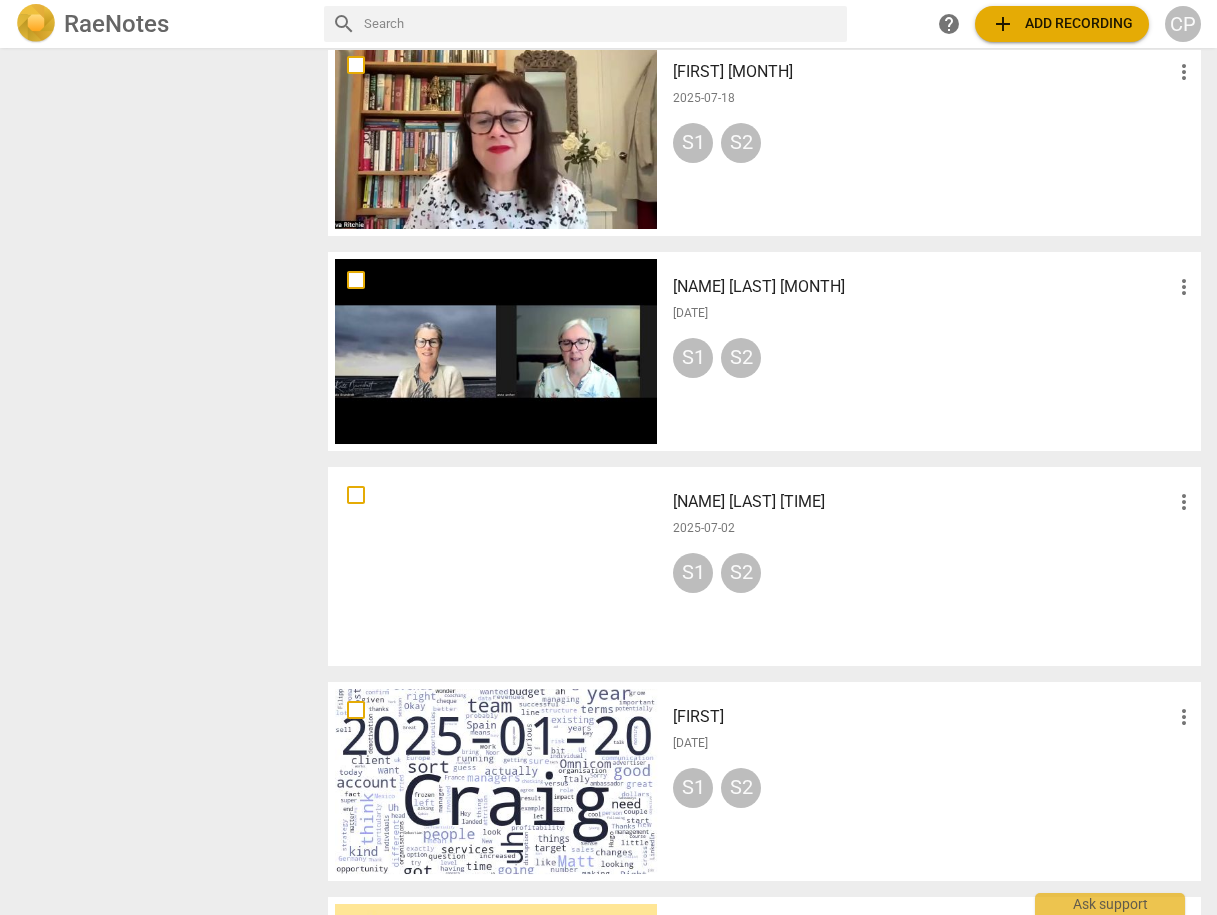 scroll, scrollTop: 1200, scrollLeft: 0, axis: vertical 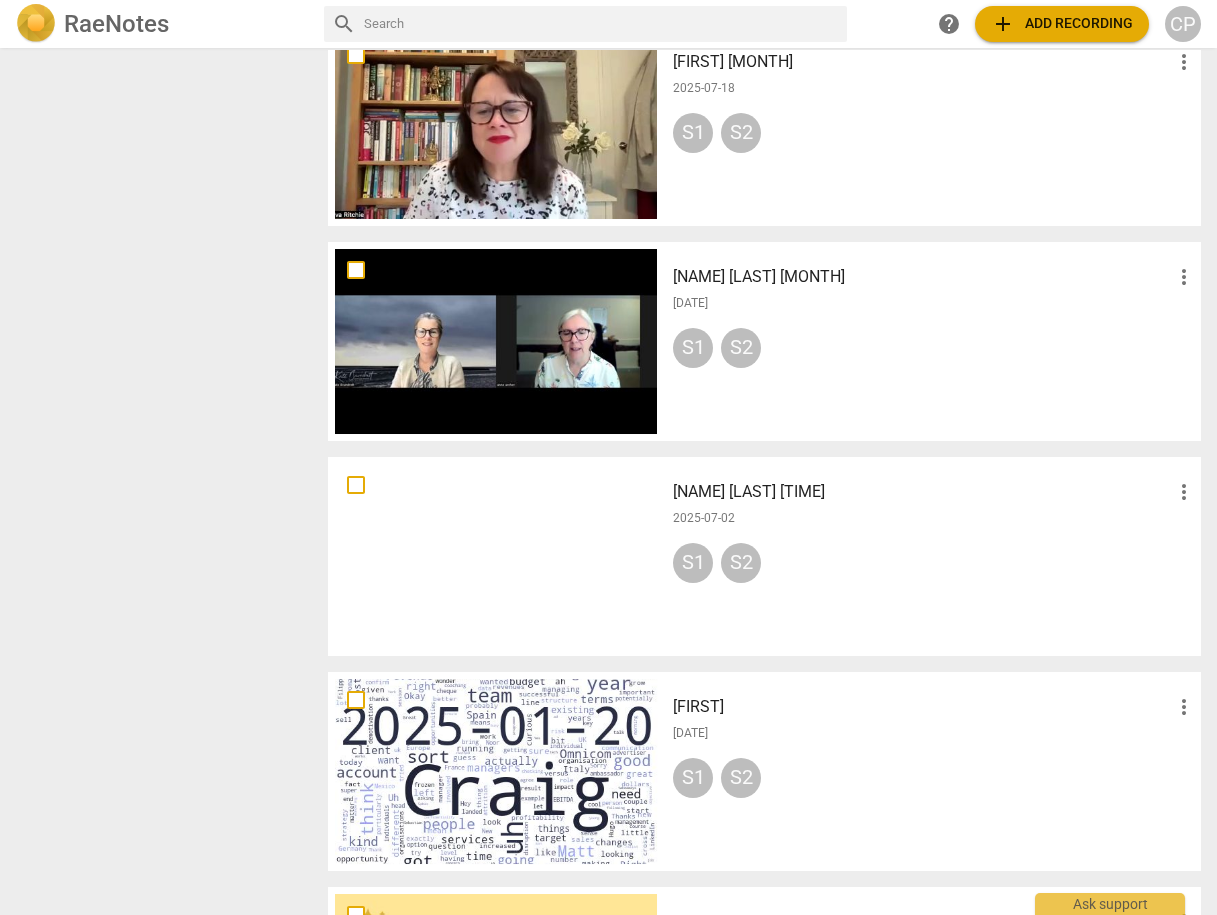 click on "[NAME] [NAME] [MONTH] [DAY]" at bounding box center (922, 277) 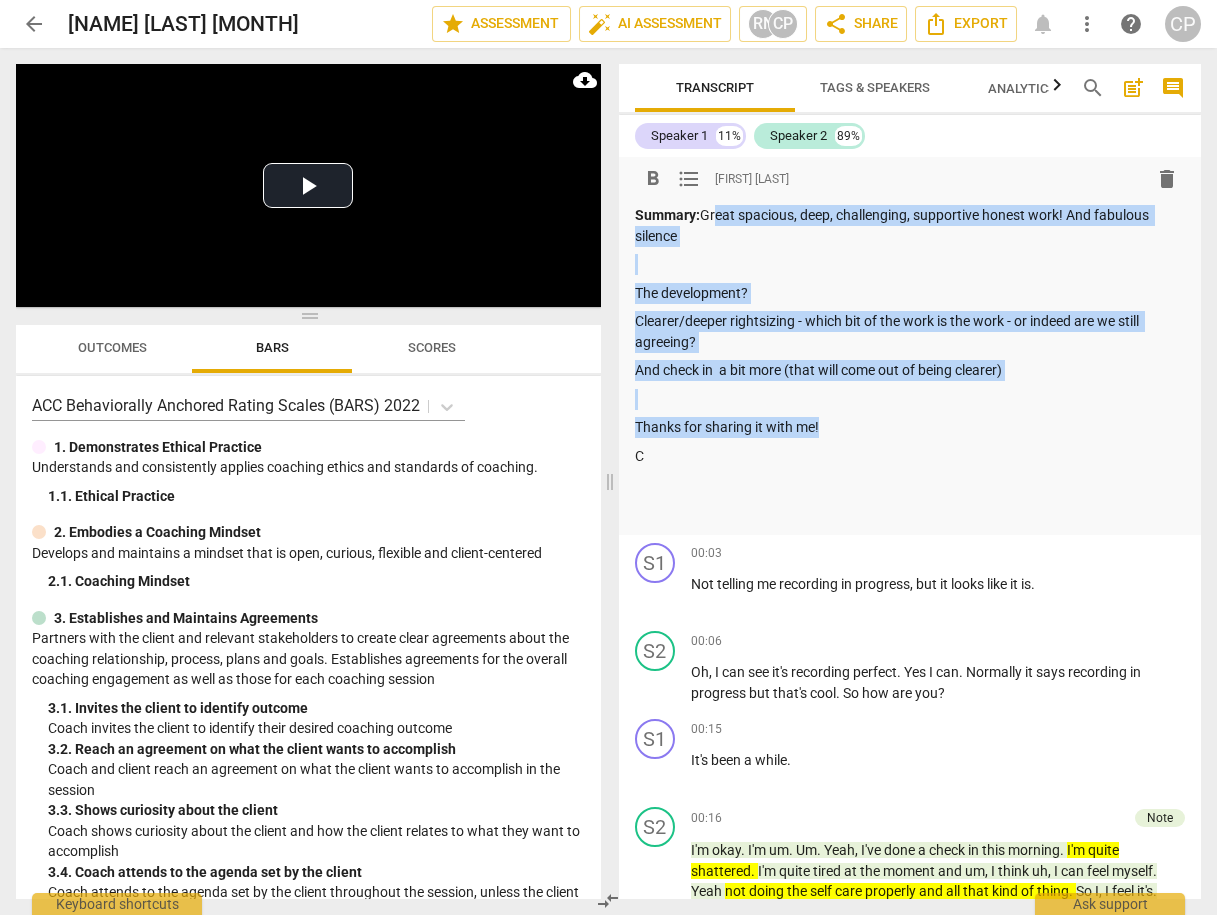 drag, startPoint x: 839, startPoint y: 428, endPoint x: 706, endPoint y: 210, distance: 255.36836 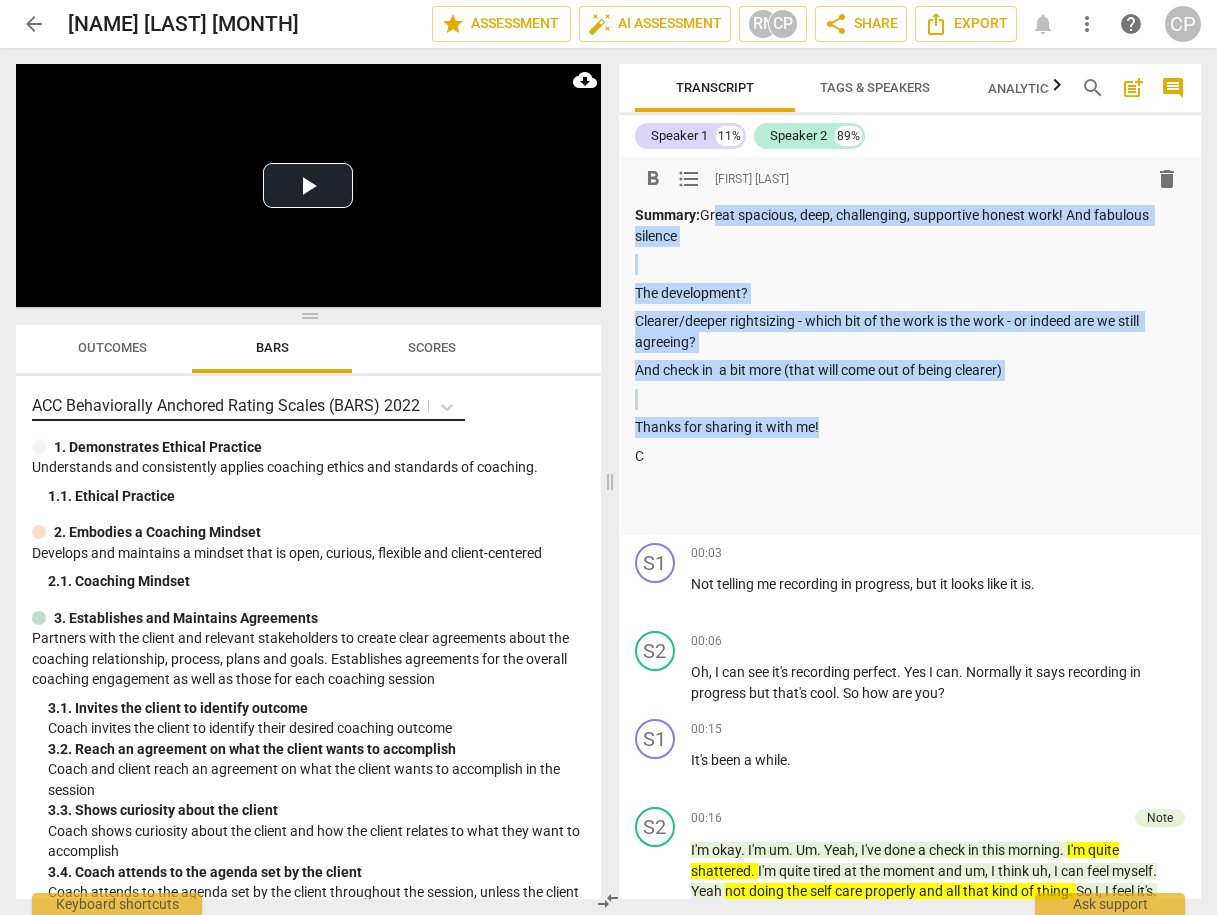 copy on "Great spacious, deep, challenging, supportive honest work! And fabulous silence The development? Clearer/deeper rightsizing - which bit of the work is the work - or indeed are we still agreeing? And check in  a bit more (that will come out of being clearer) Thanks for sharing it with me!" 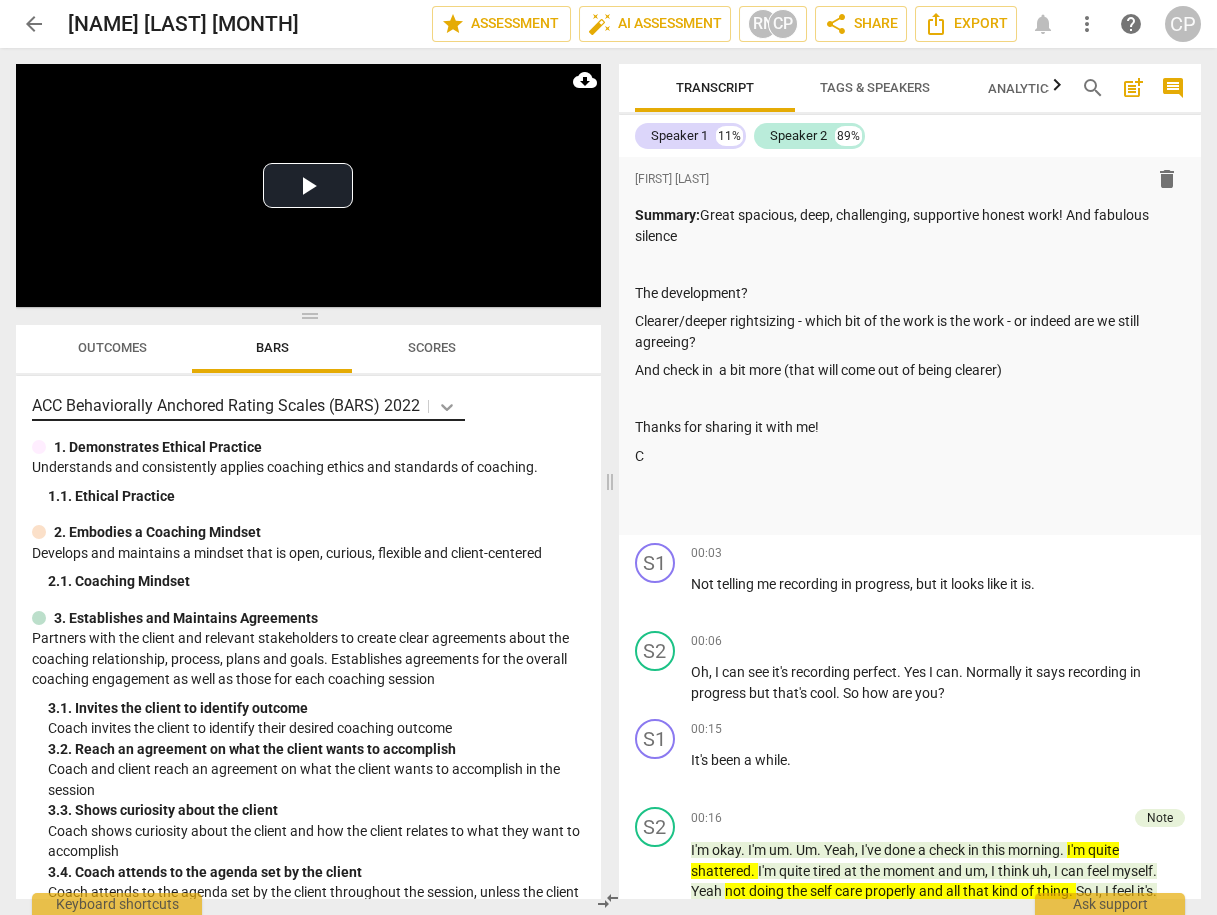 click 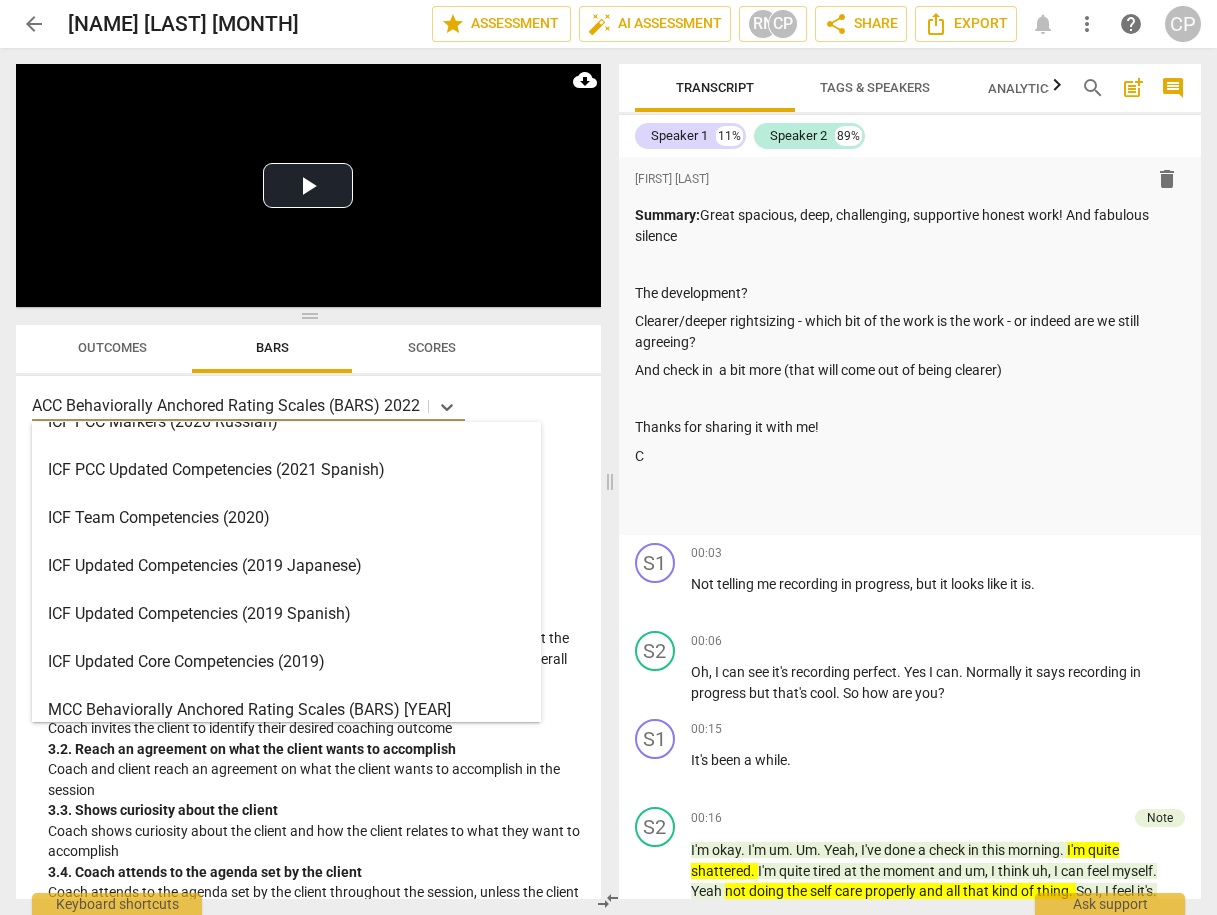 scroll, scrollTop: 240, scrollLeft: 0, axis: vertical 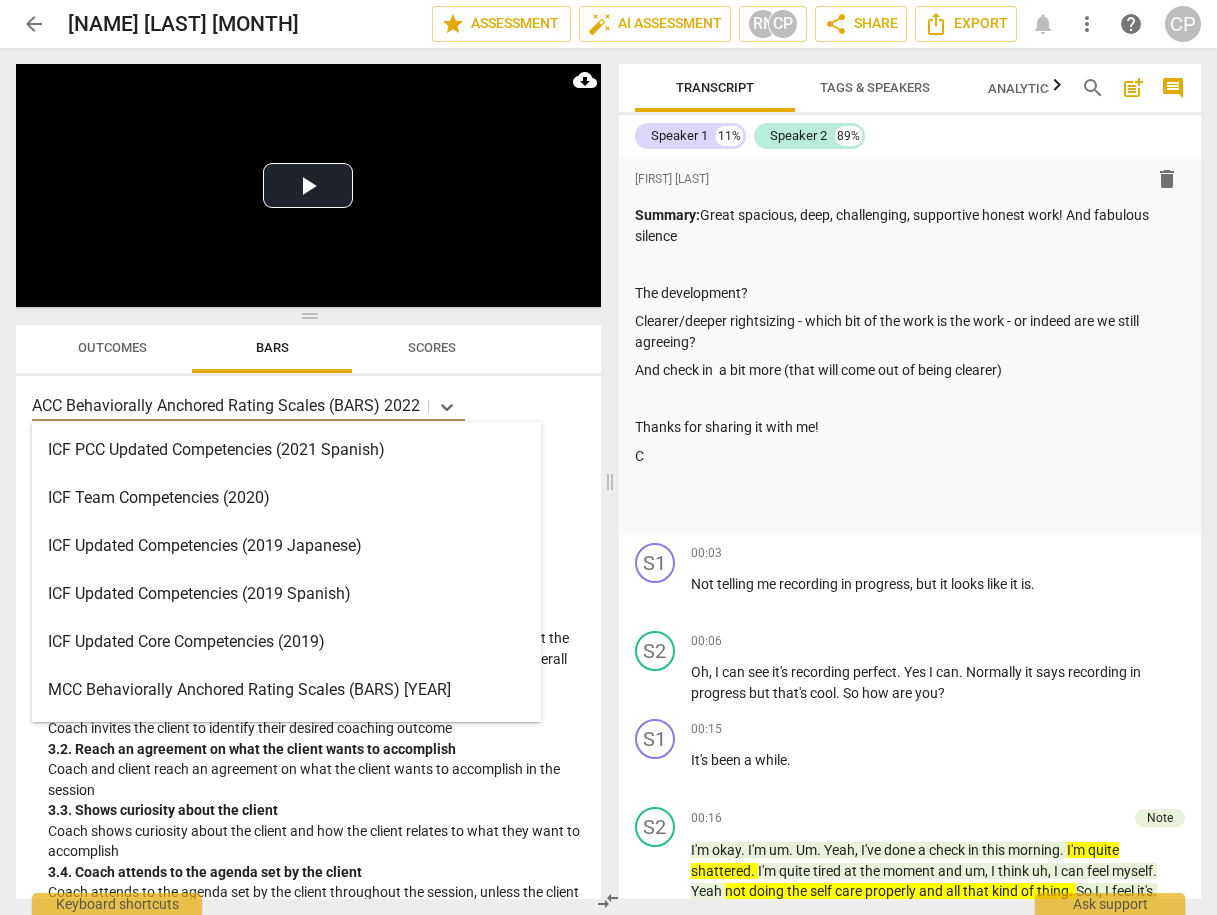 click on "MCC Behaviorally Anchored Rating Scales (BARS) 2022" at bounding box center (286, 690) 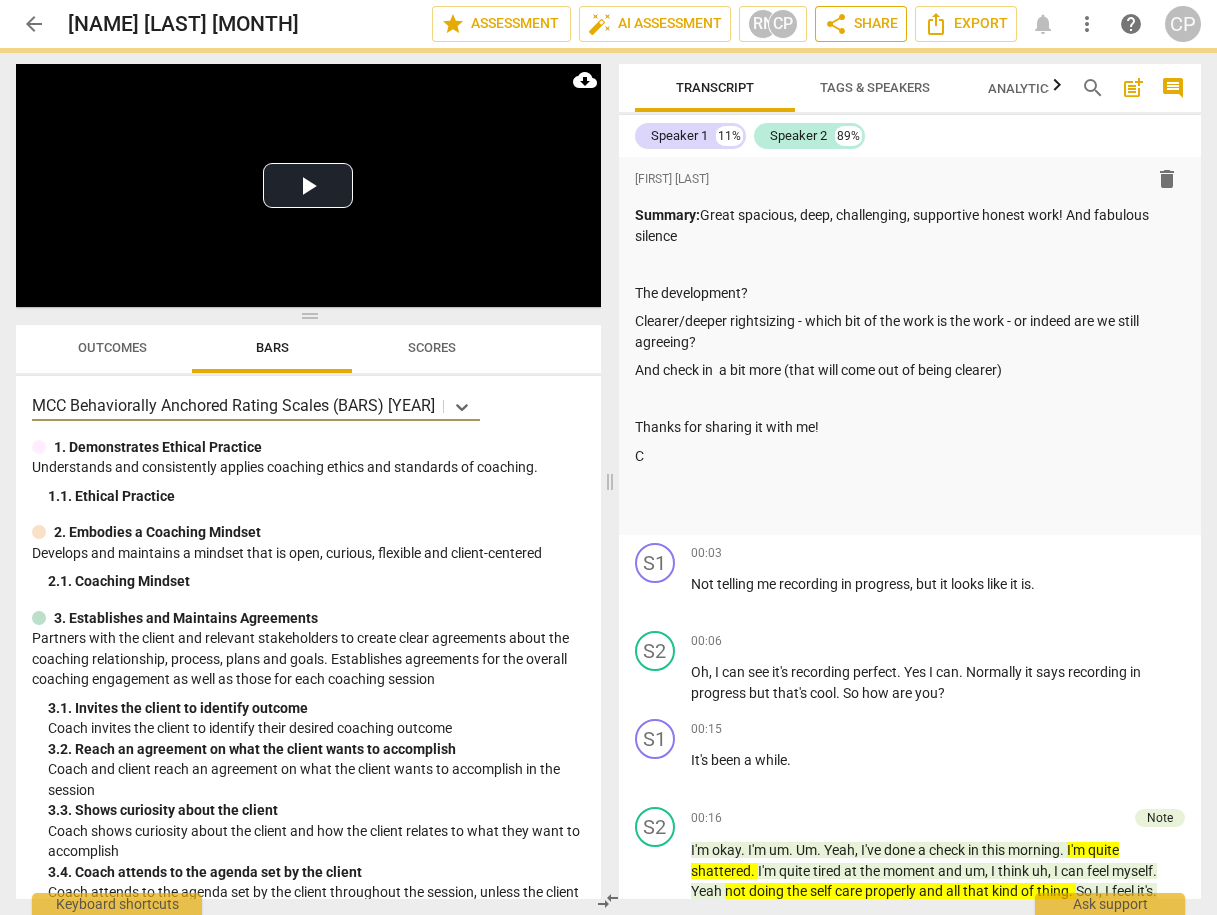 click on "share    Share" at bounding box center (861, 24) 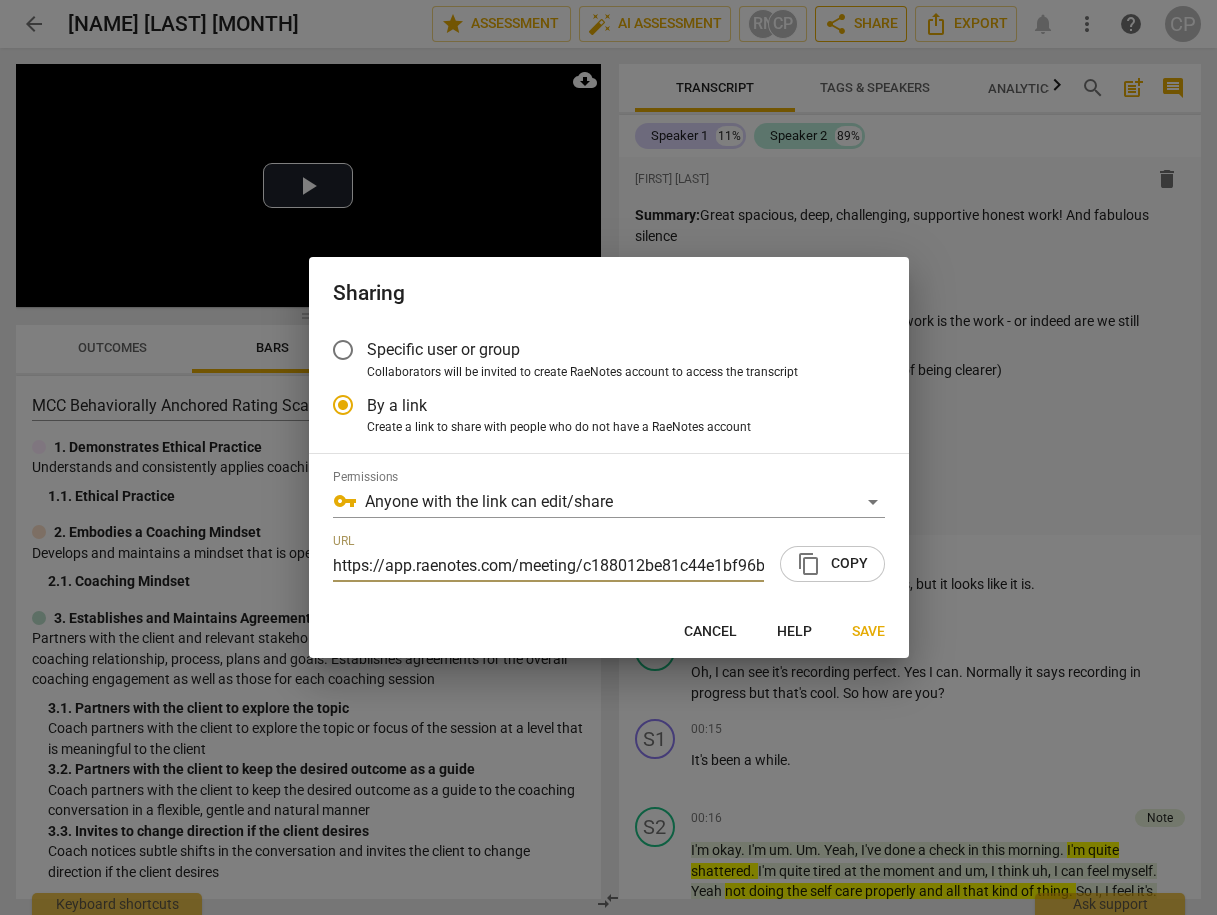 scroll, scrollTop: 0, scrollLeft: 96, axis: horizontal 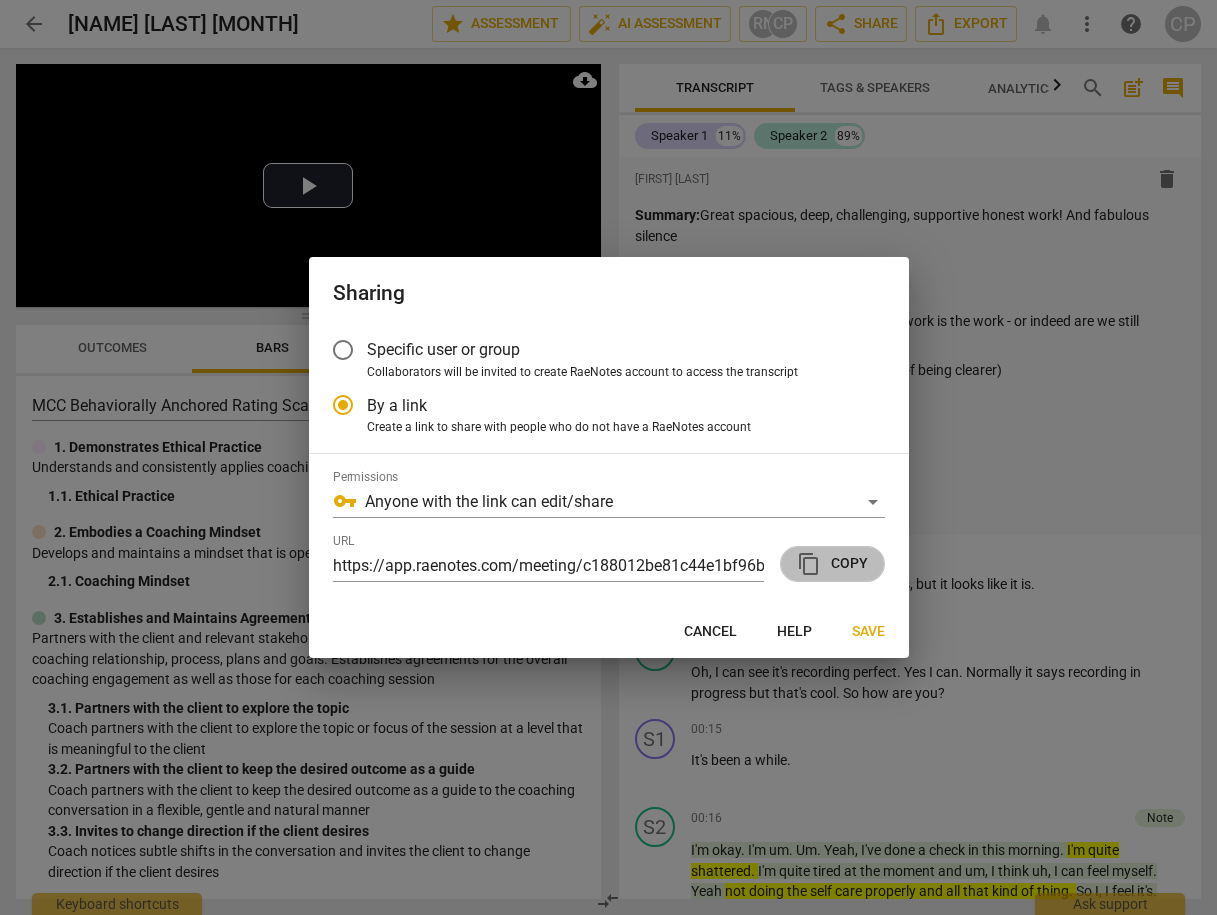 click on "content_copy   Copy" at bounding box center [832, 564] 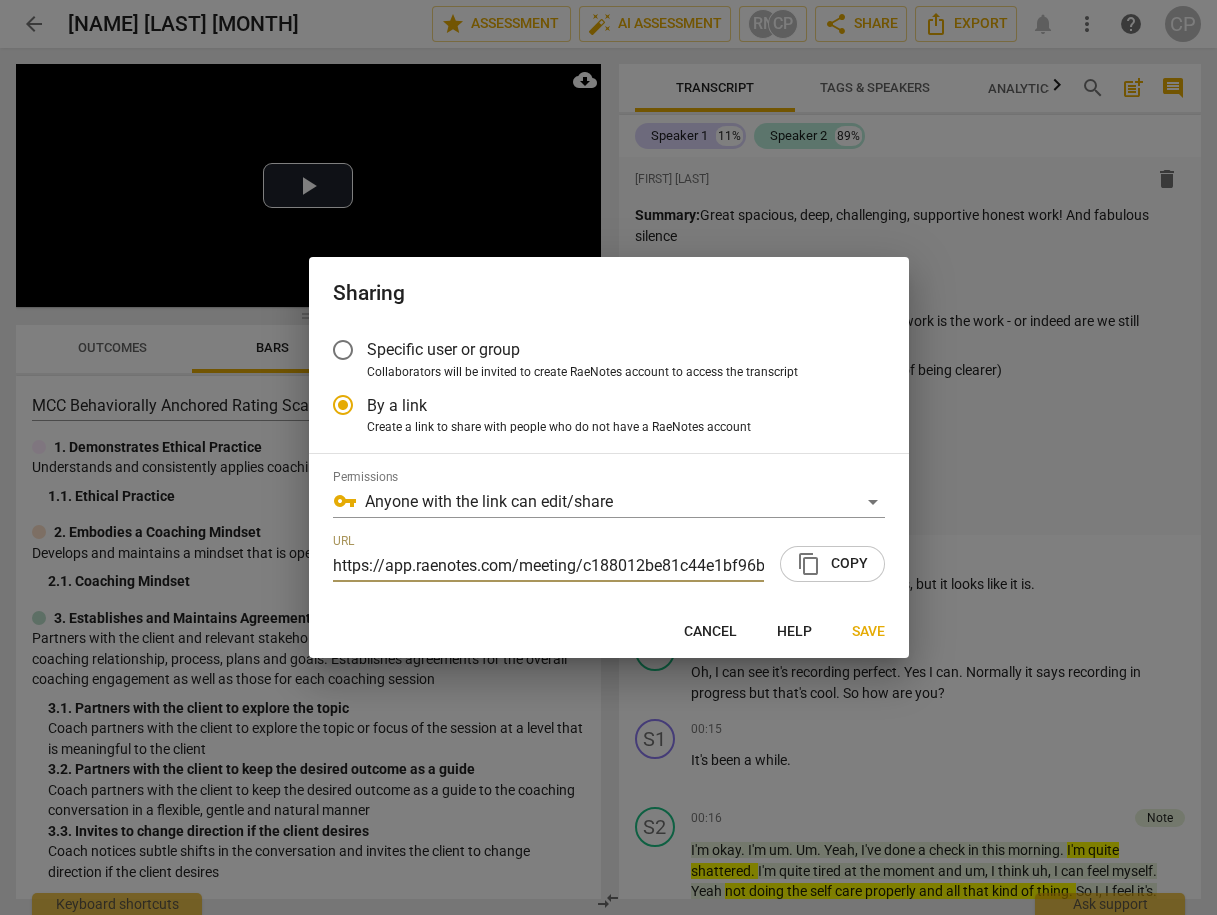 click on "Save" at bounding box center (868, 632) 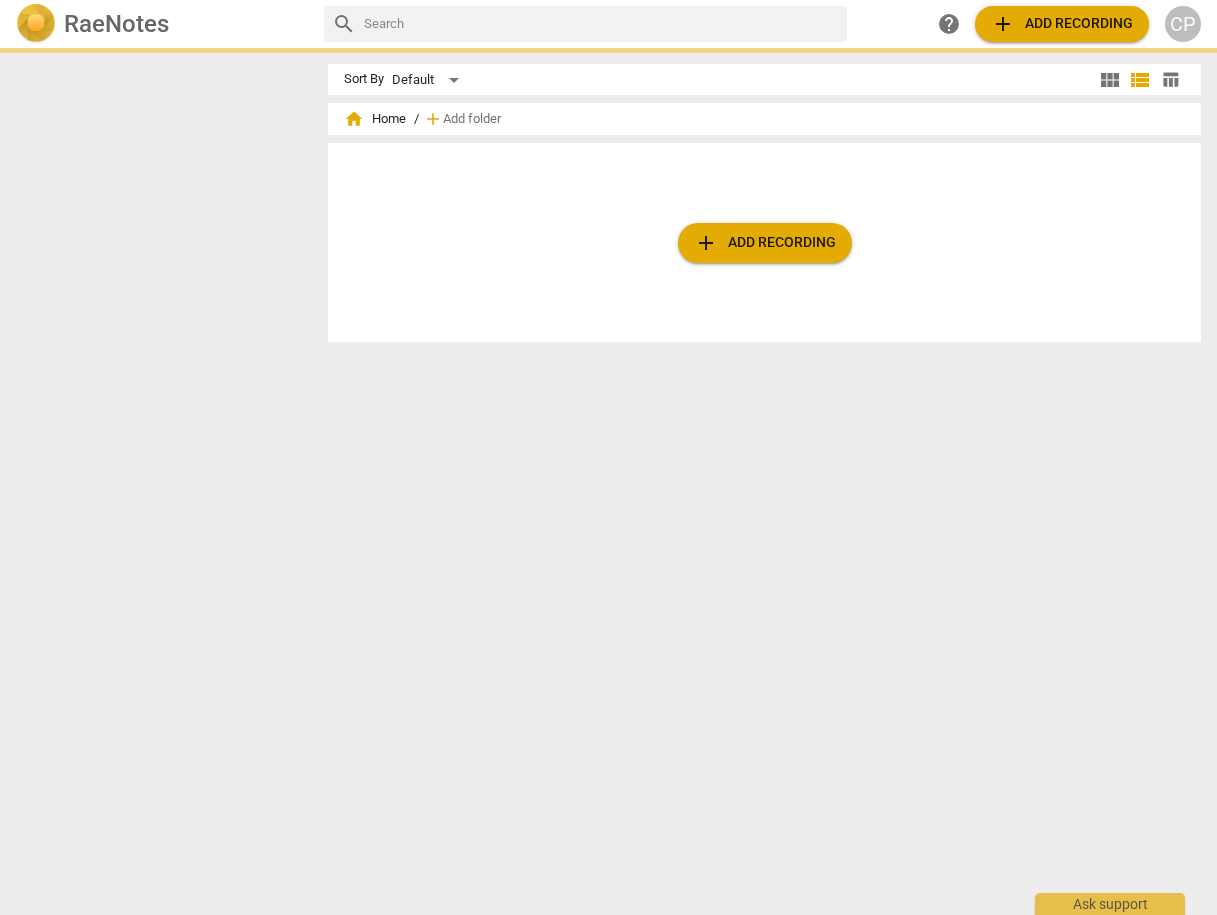 scroll, scrollTop: 0, scrollLeft: 0, axis: both 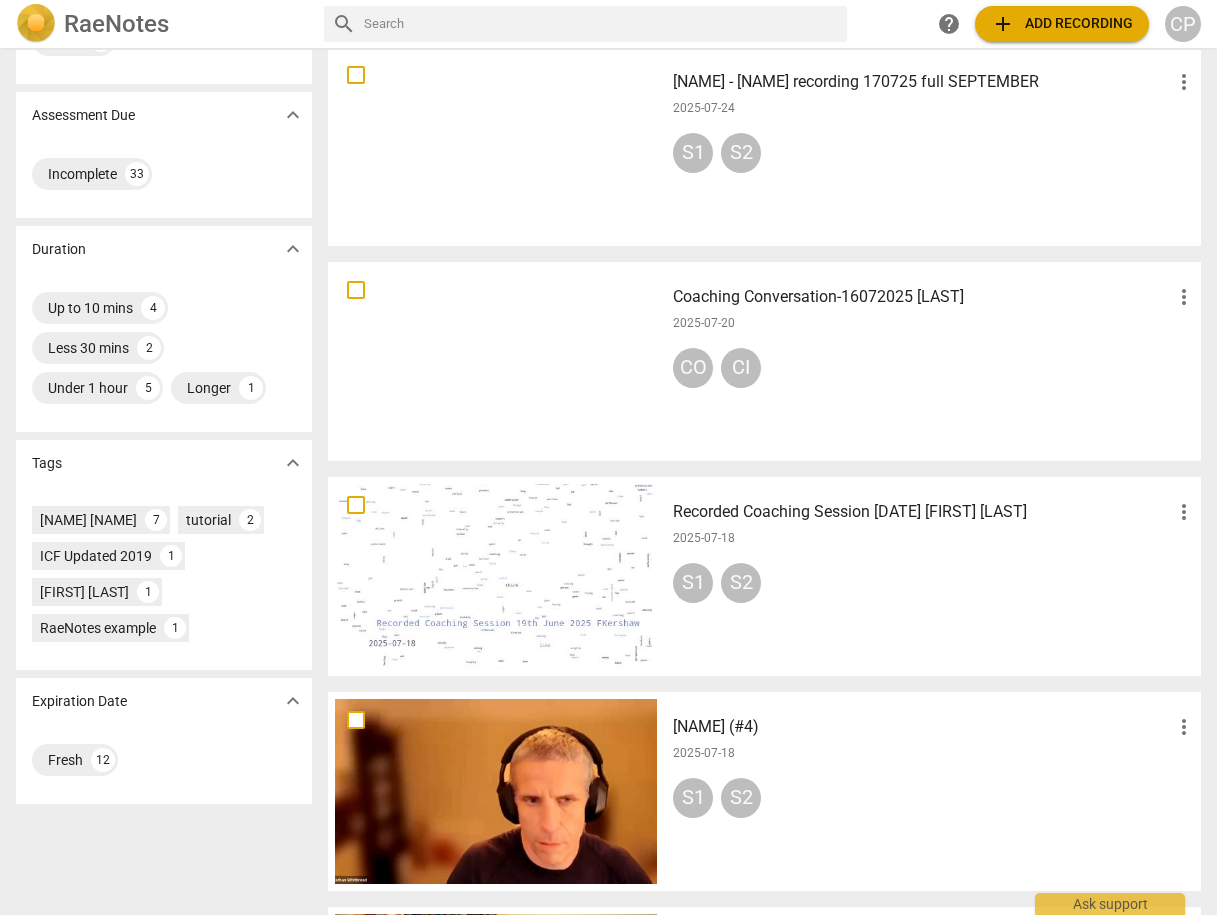 click on "Recorded Coaching Session [DATE] [FIRST] [LAST]" at bounding box center (922, 512) 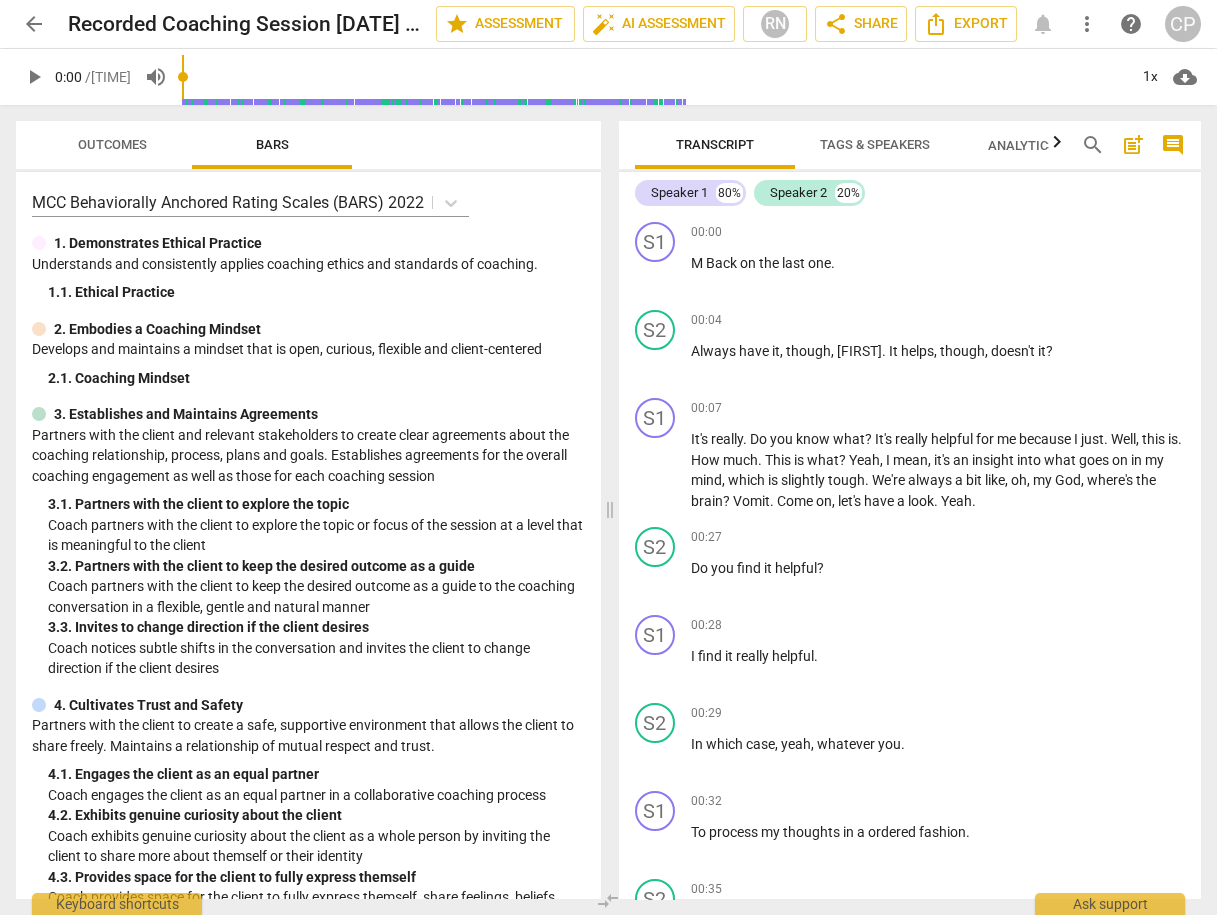click on "Outcomes" at bounding box center (112, 144) 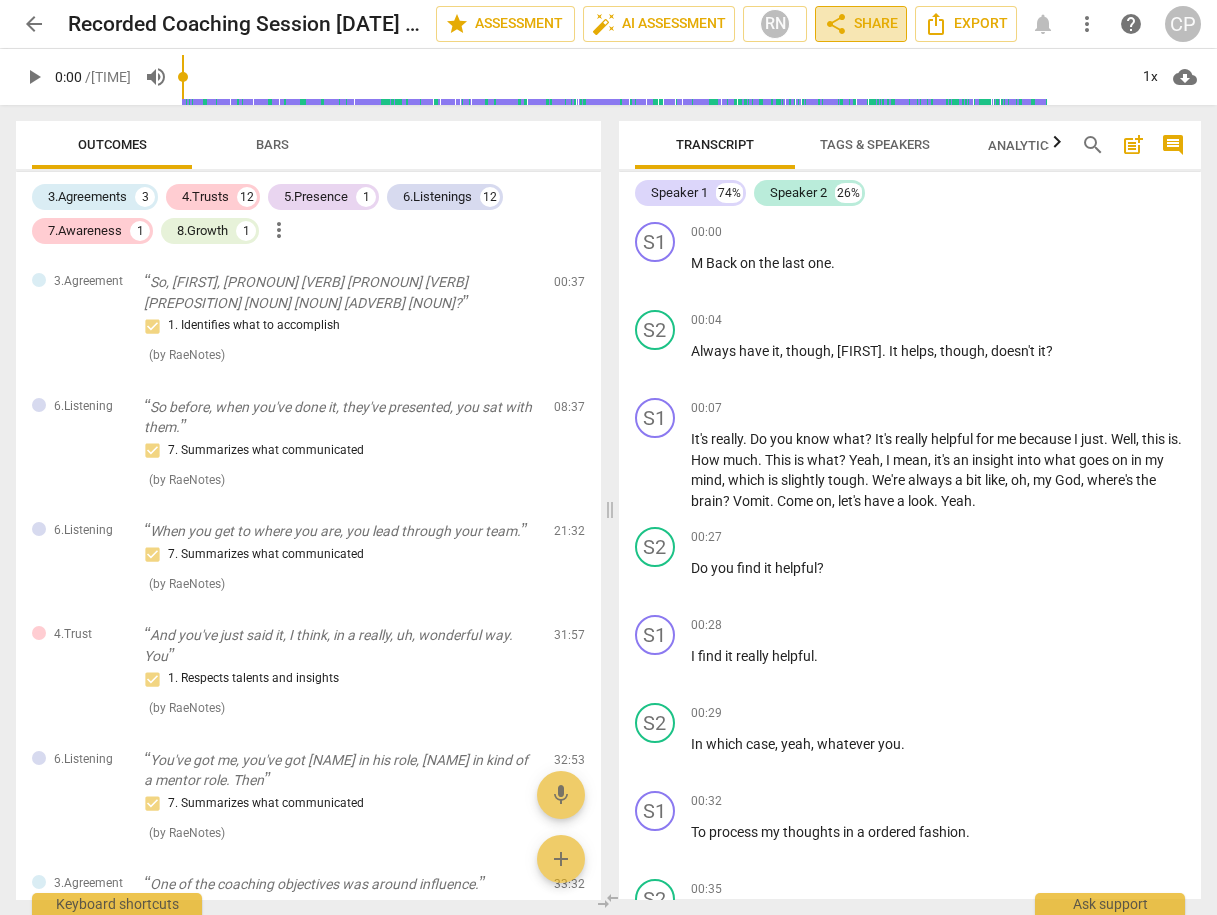 click on "share    Share" at bounding box center [861, 24] 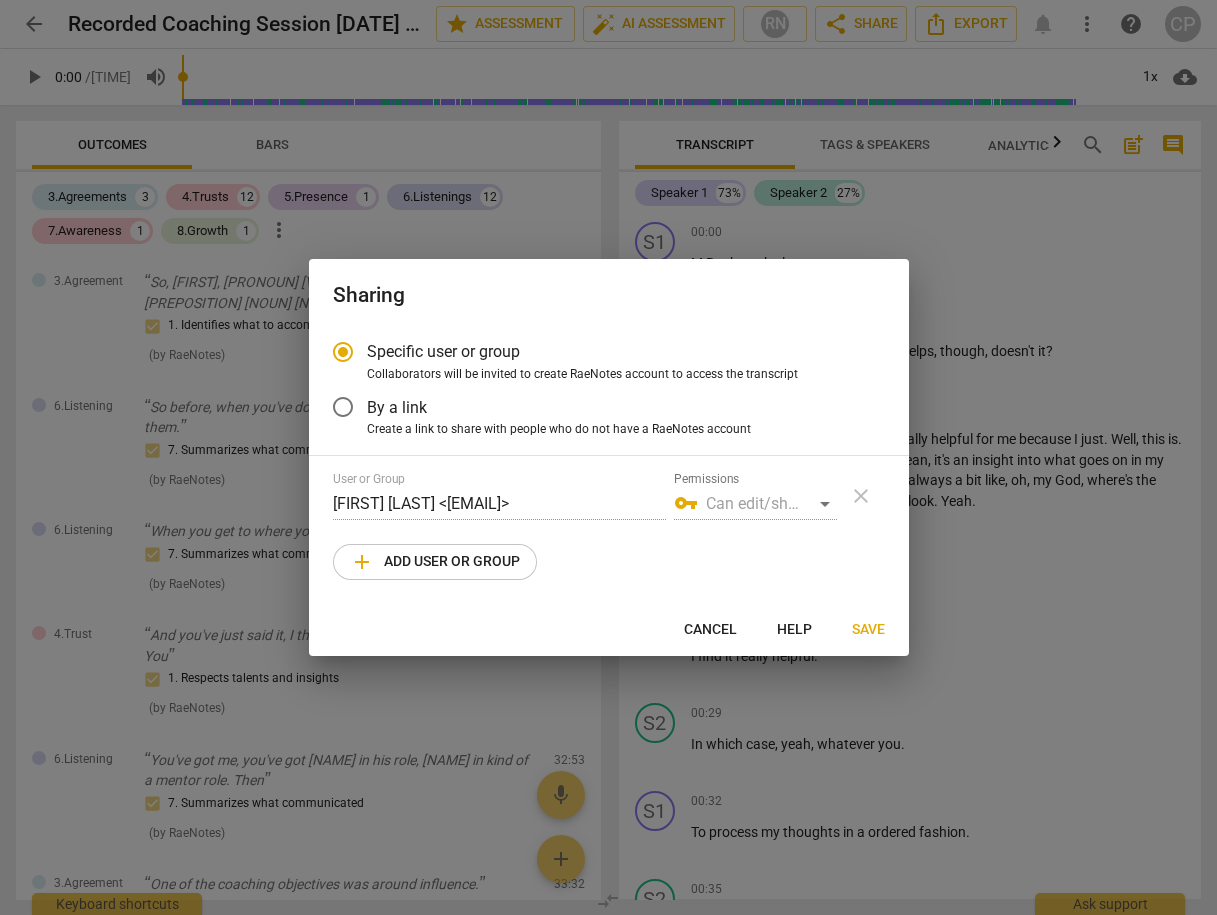 radio on "false" 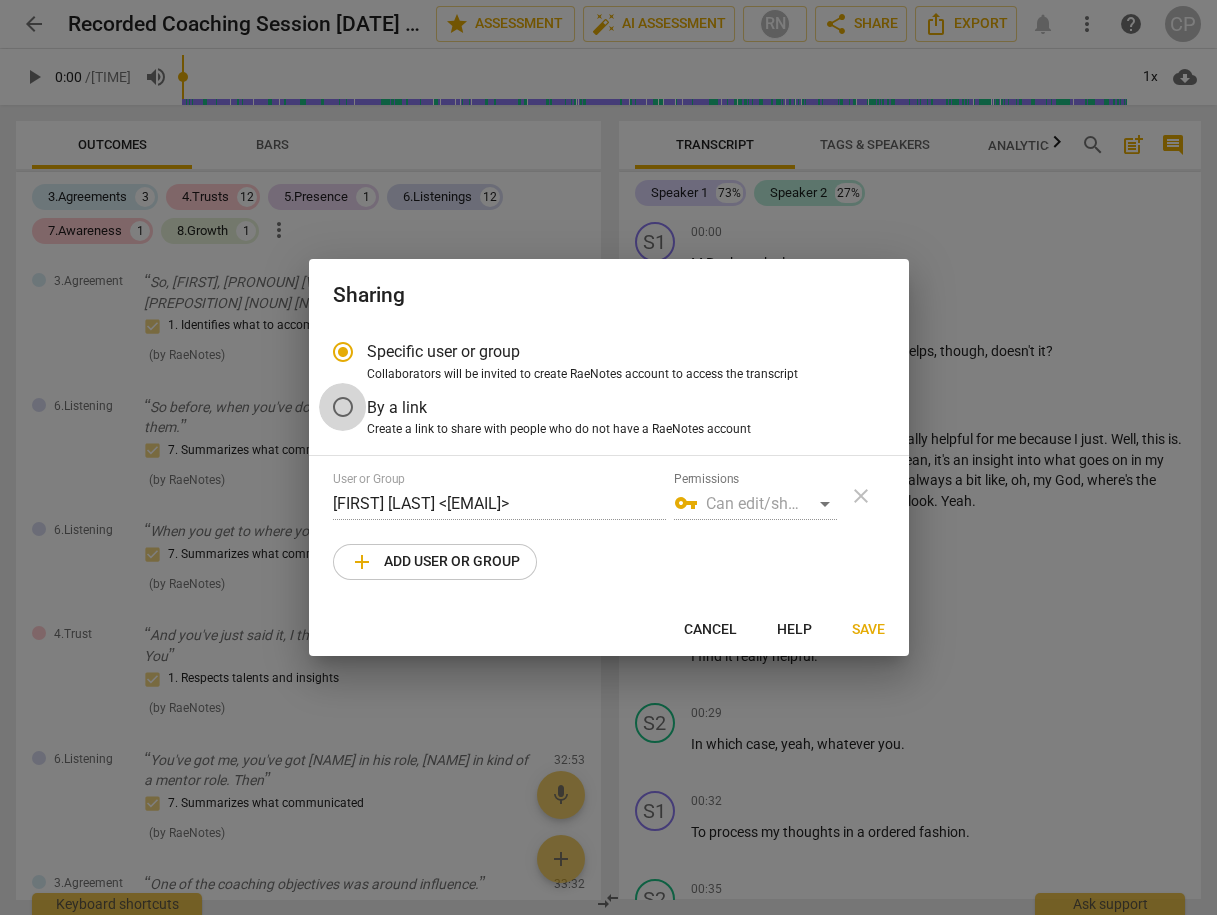click on "By a link" at bounding box center (343, 407) 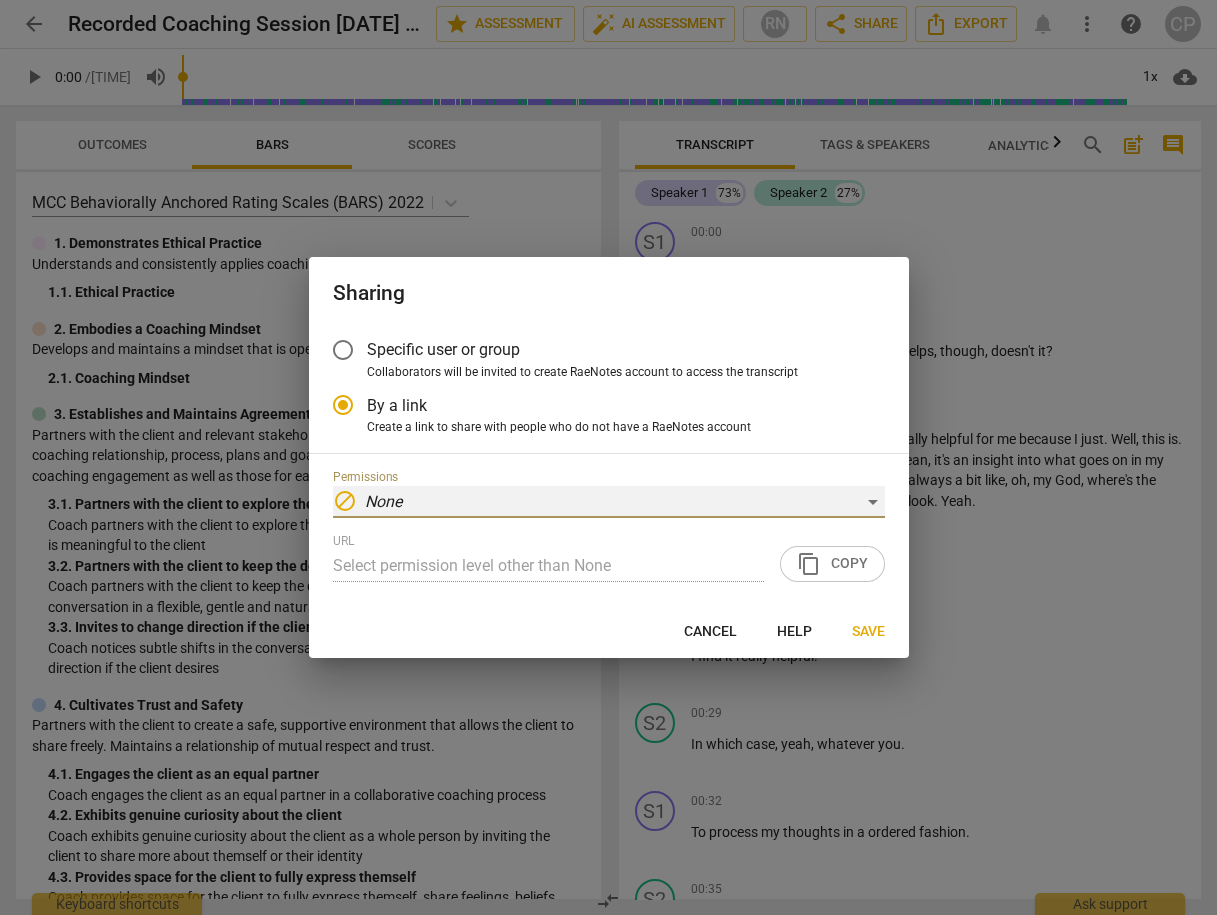 click on "block None" at bounding box center [609, 502] 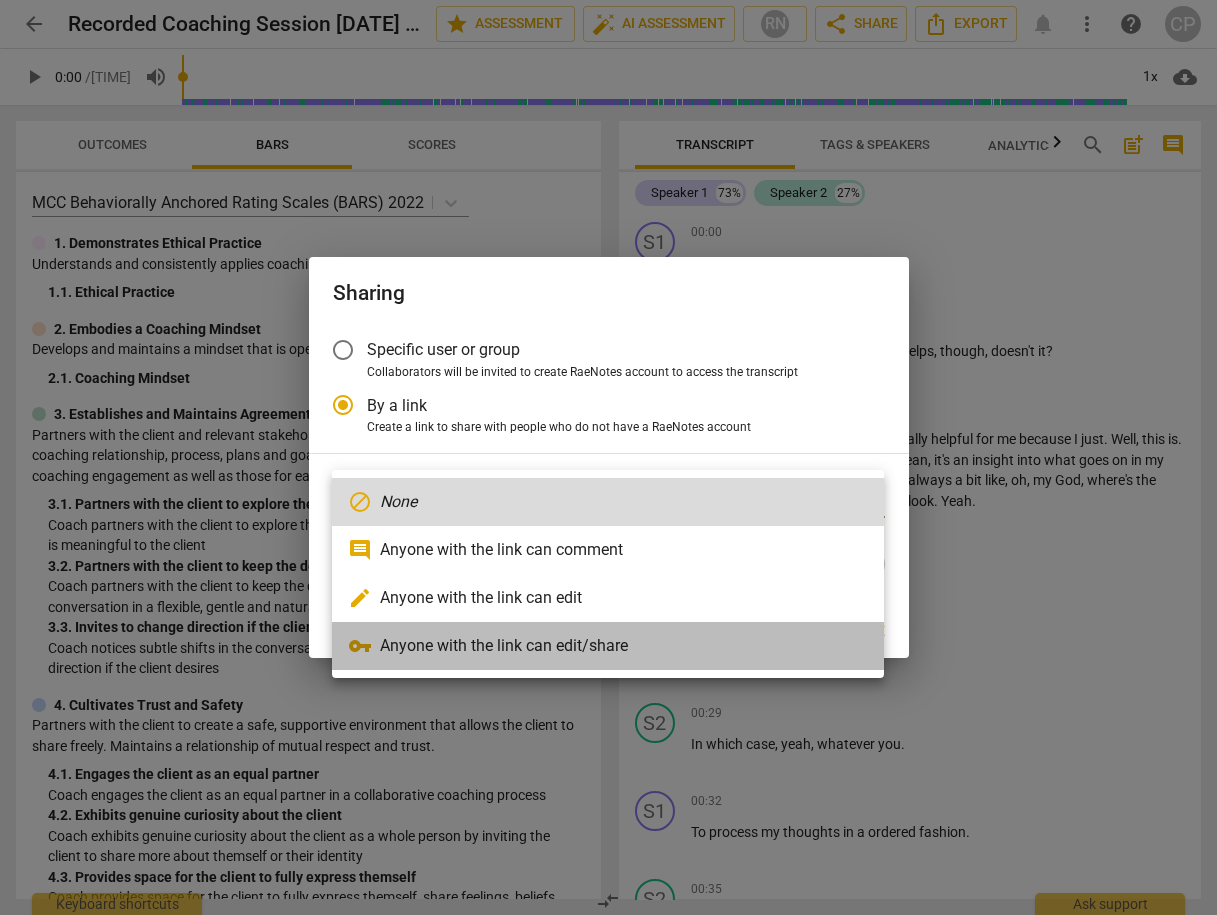 click on "vpn_key Anyone with the link can edit/share" at bounding box center (608, 646) 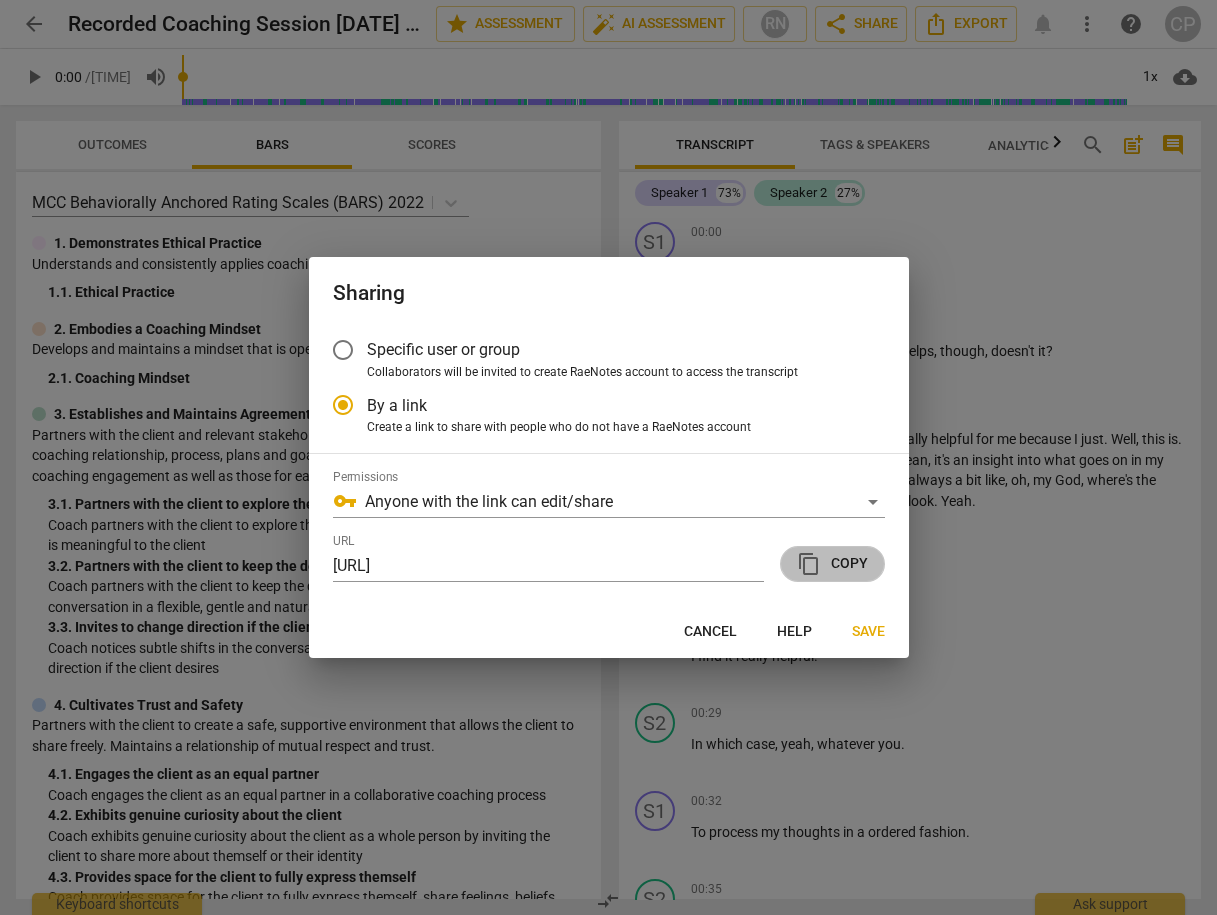 click on "content_copy   Copy" at bounding box center (832, 564) 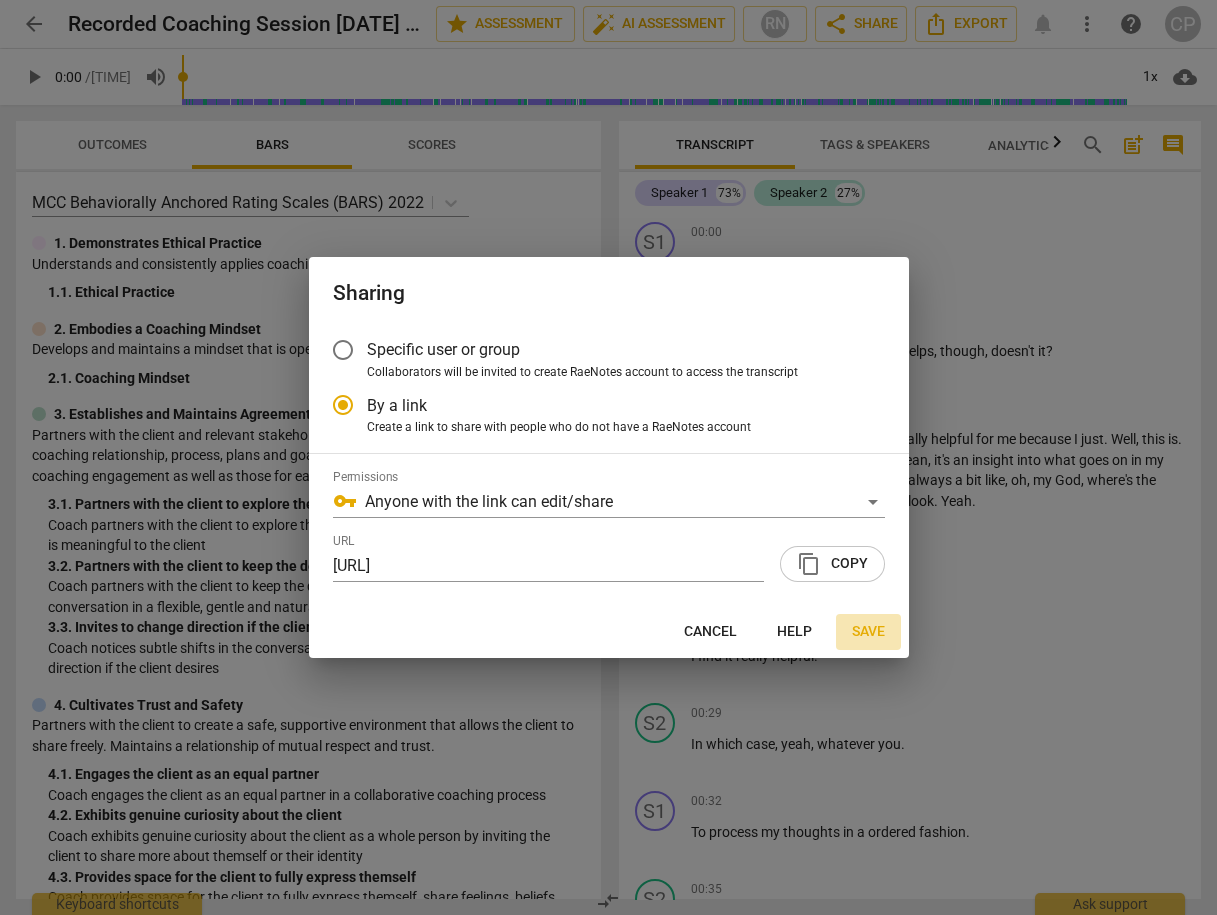 click on "Save" at bounding box center [868, 632] 